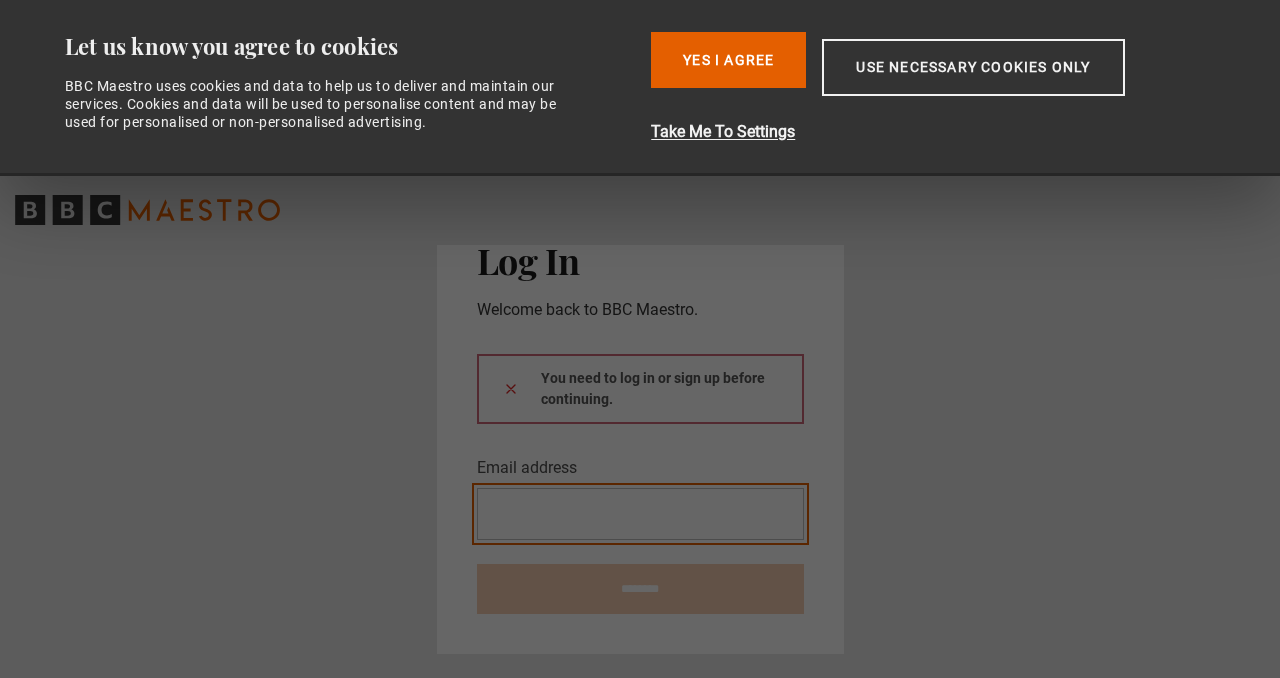 scroll, scrollTop: 0, scrollLeft: 0, axis: both 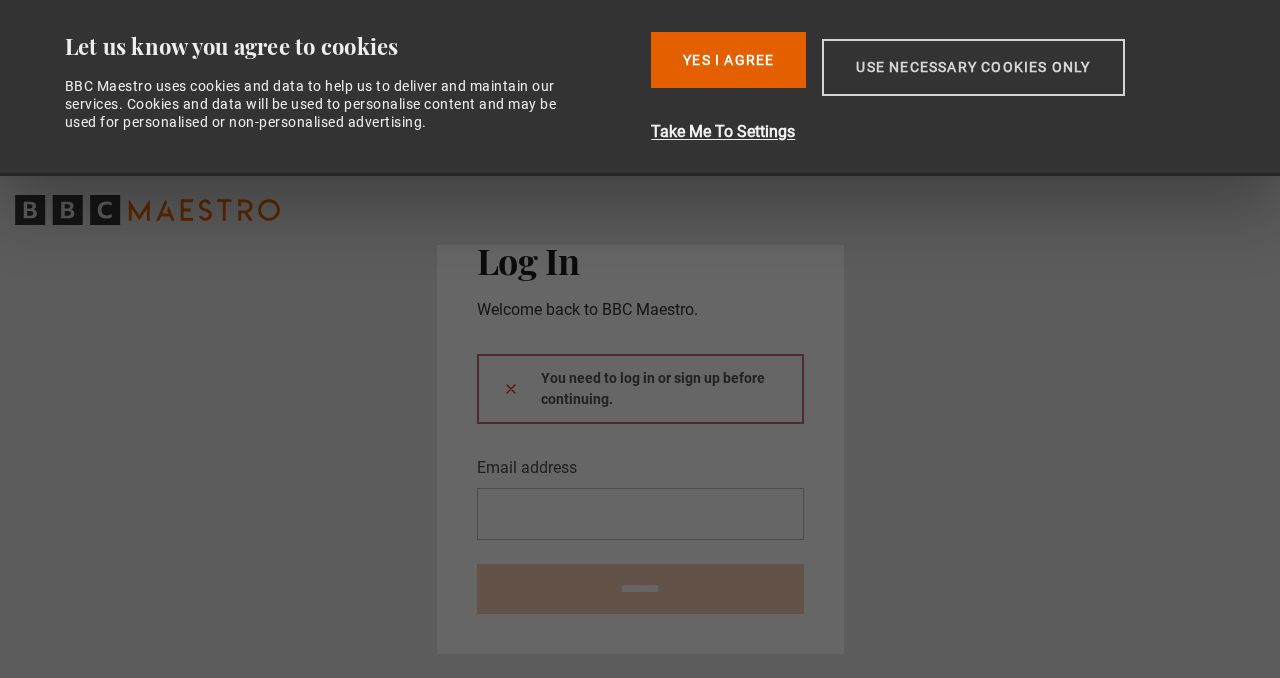 click on "Use necessary cookies only" at bounding box center (973, 67) 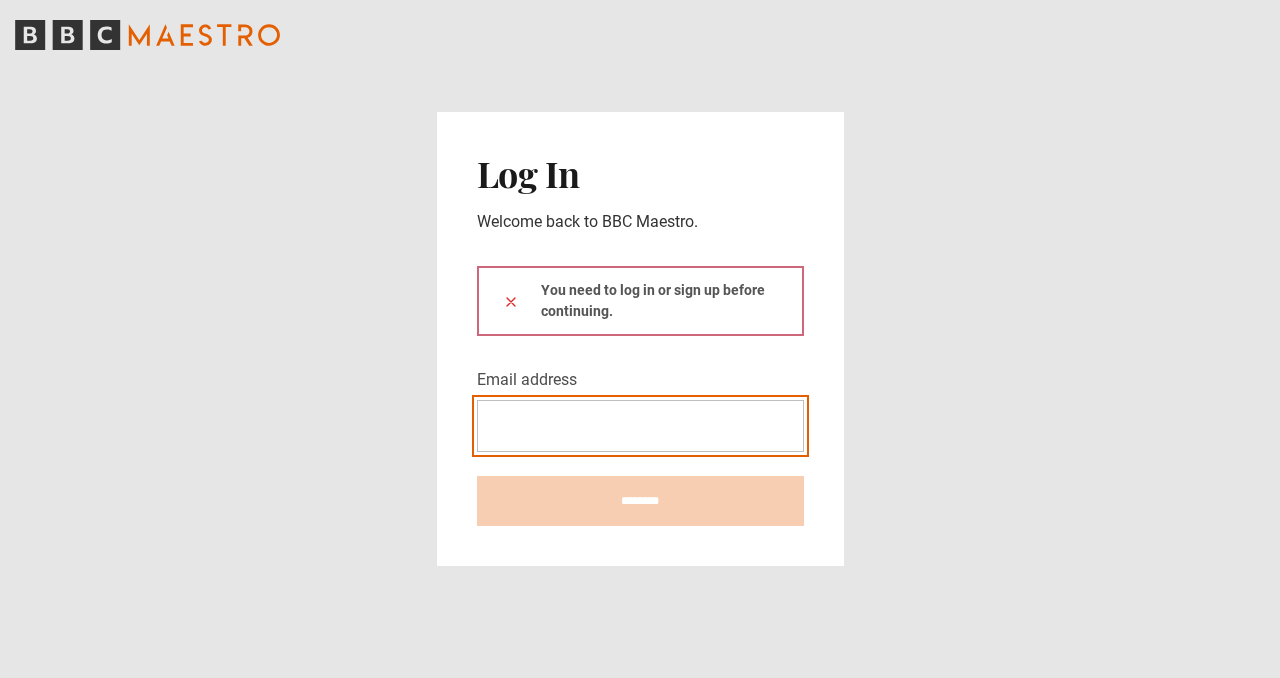 click on "Email address" at bounding box center [640, 426] 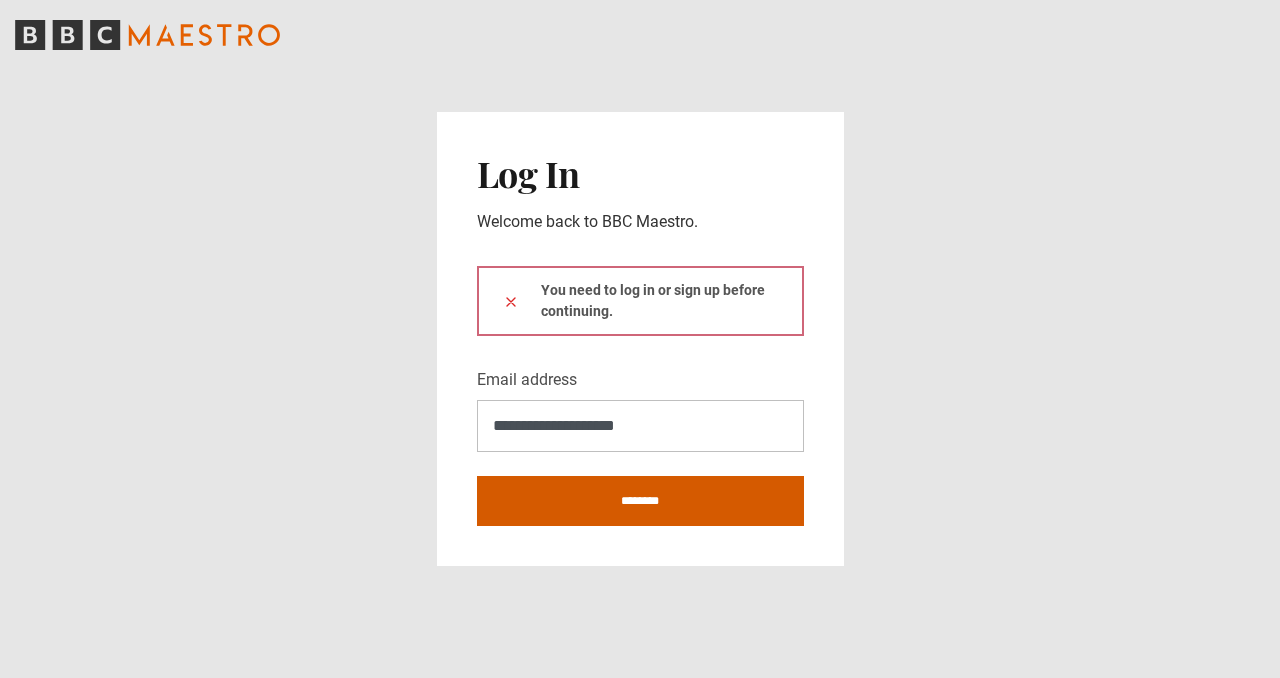 click on "********" at bounding box center (640, 501) 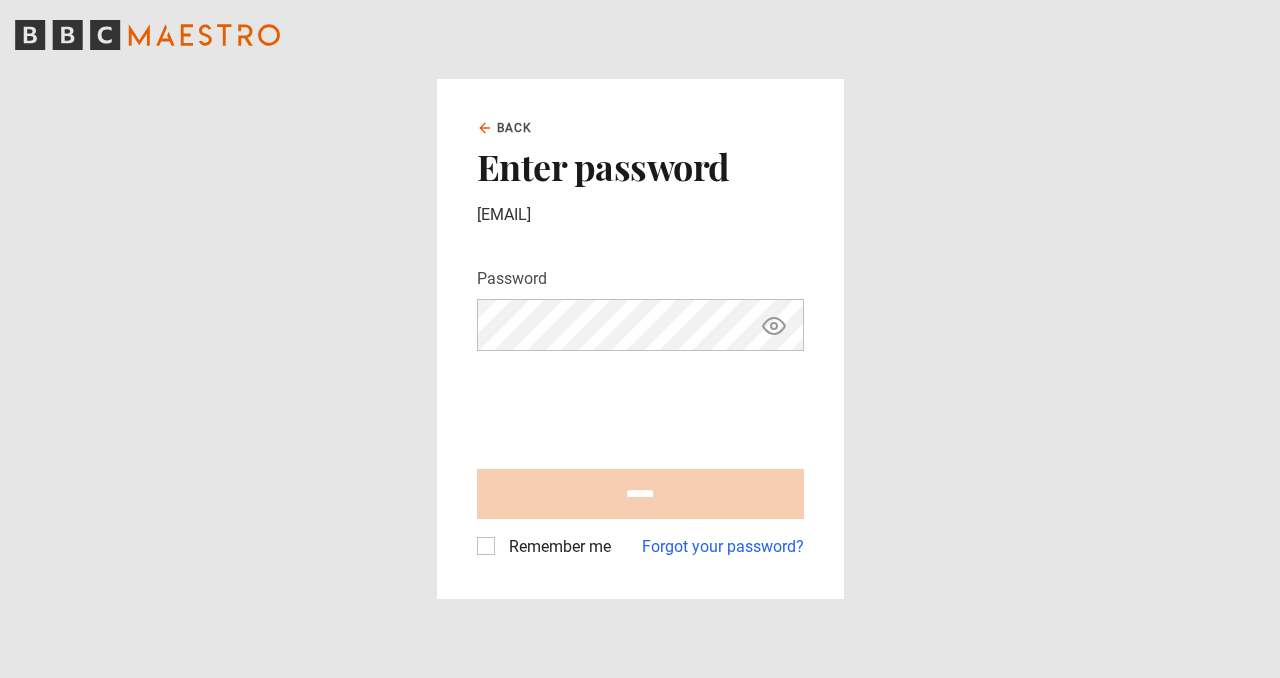 scroll, scrollTop: 0, scrollLeft: 0, axis: both 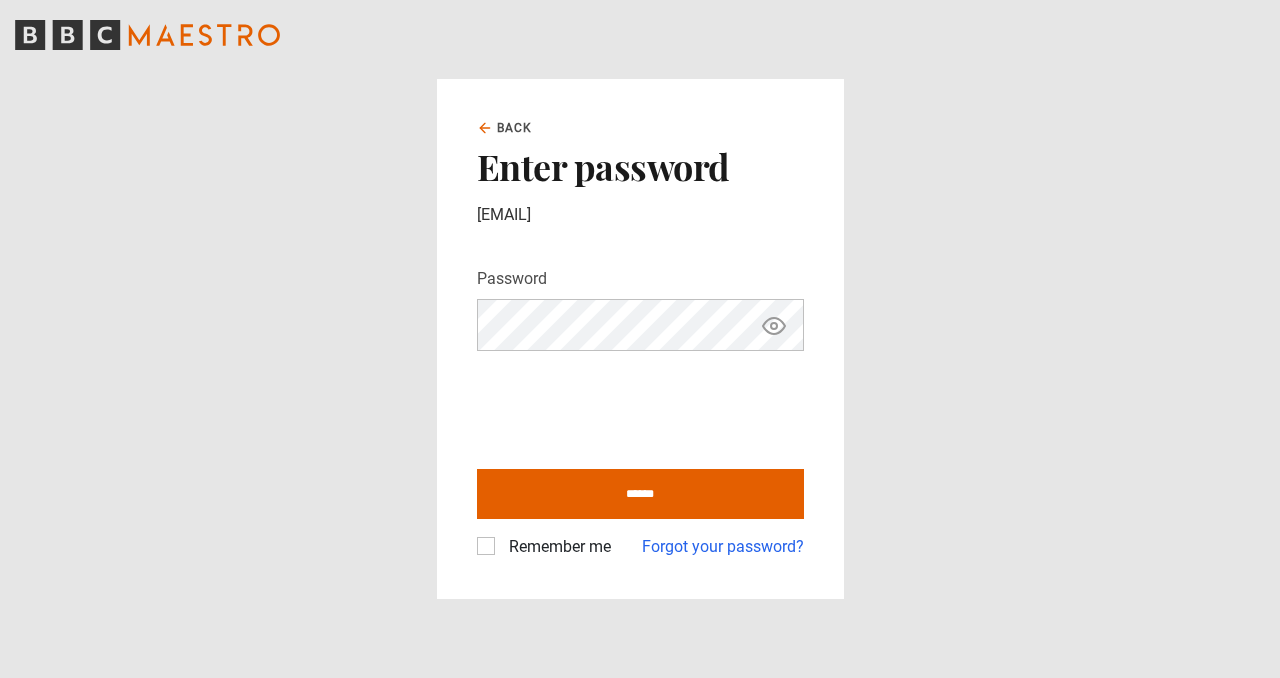 click on "Remember me" at bounding box center [556, 547] 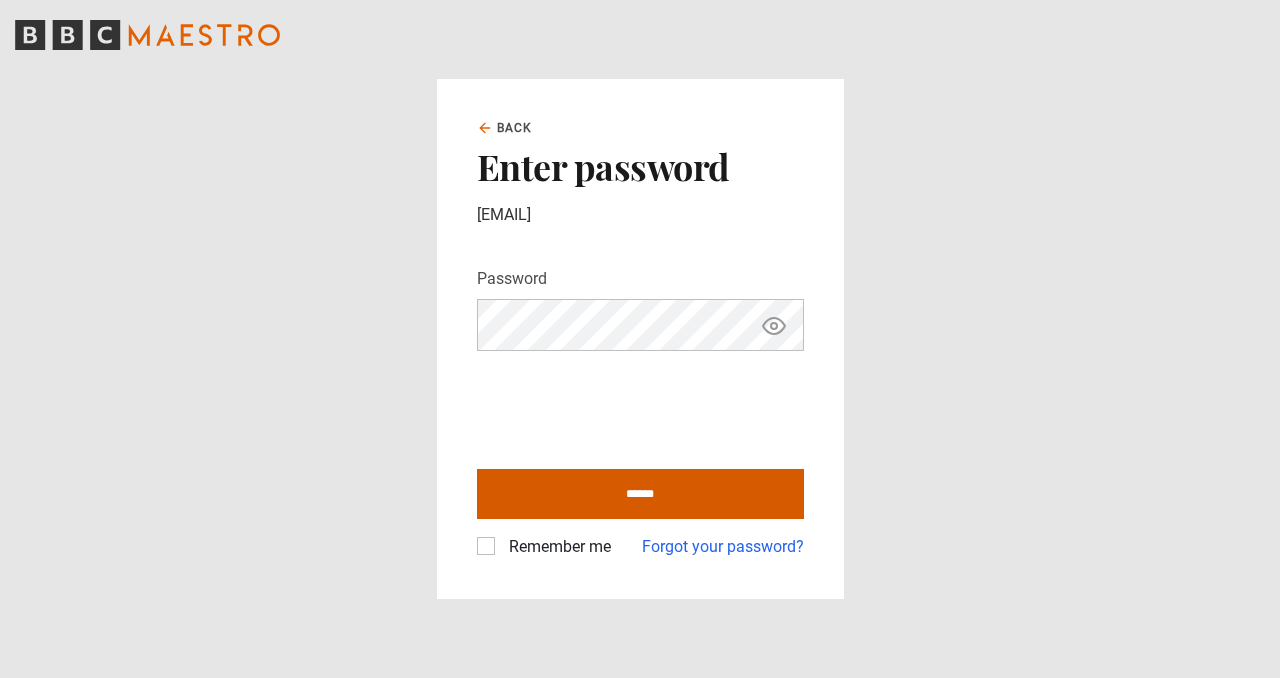 click on "******" at bounding box center (640, 494) 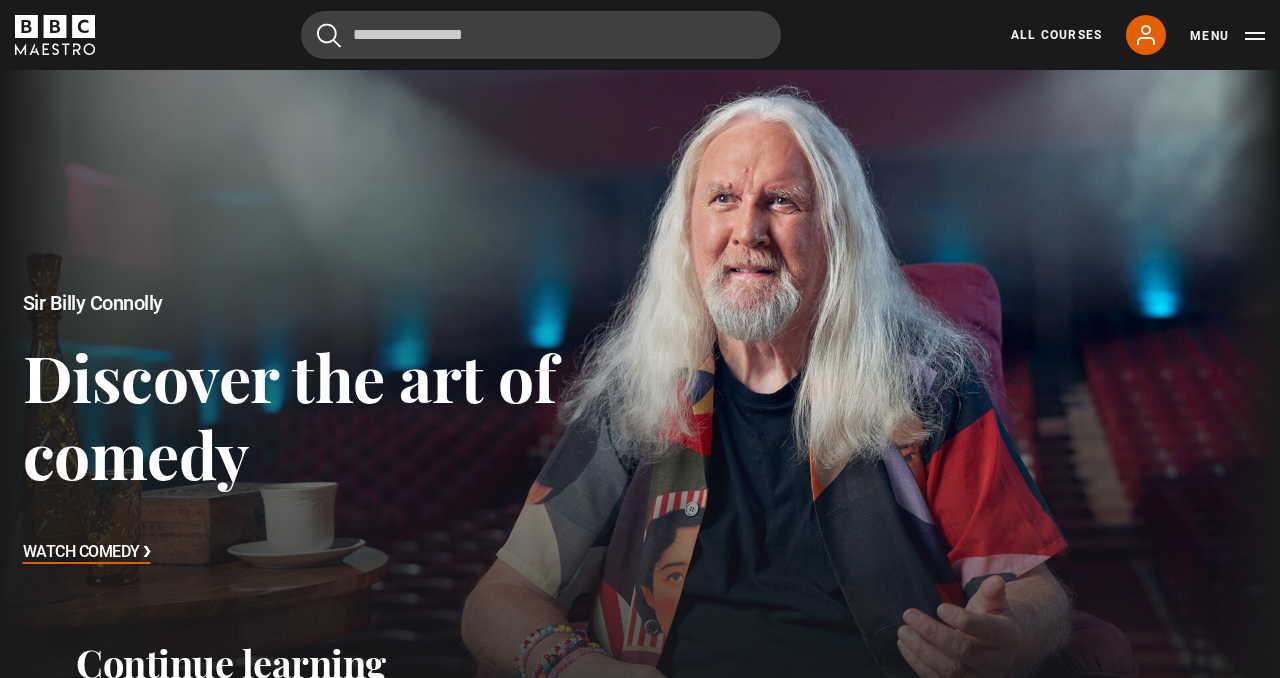 scroll, scrollTop: 0, scrollLeft: 0, axis: both 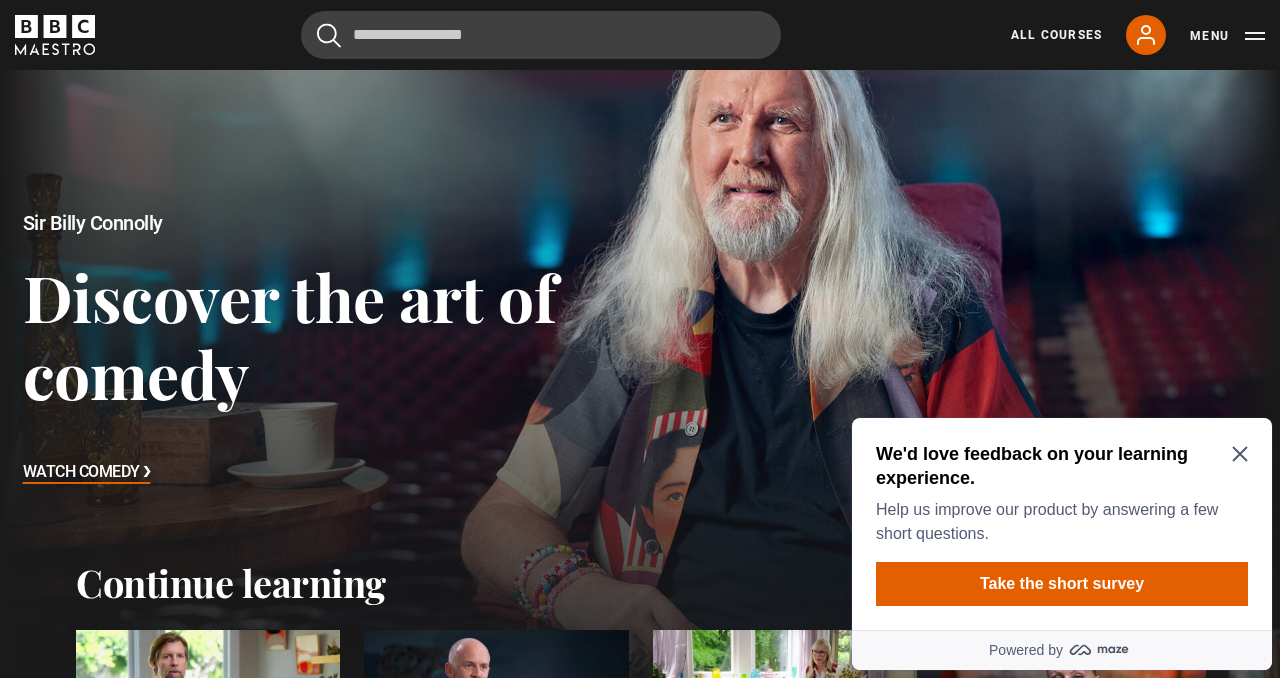 click 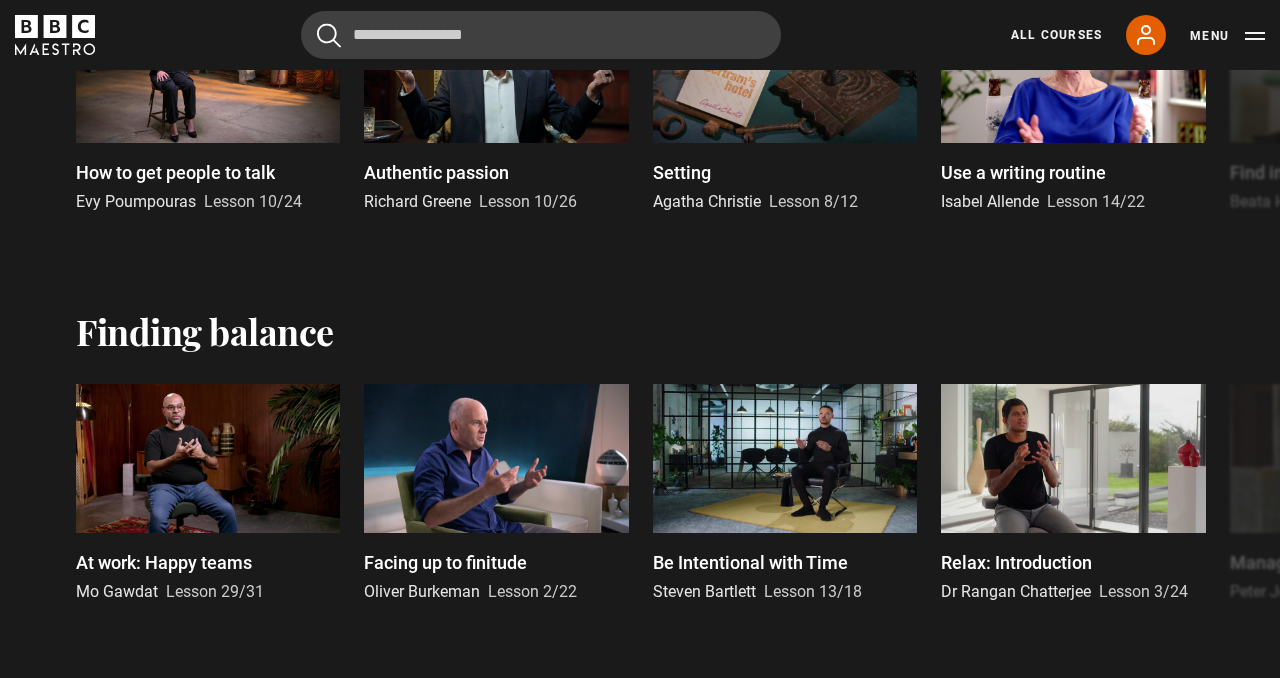 scroll, scrollTop: 1986, scrollLeft: 0, axis: vertical 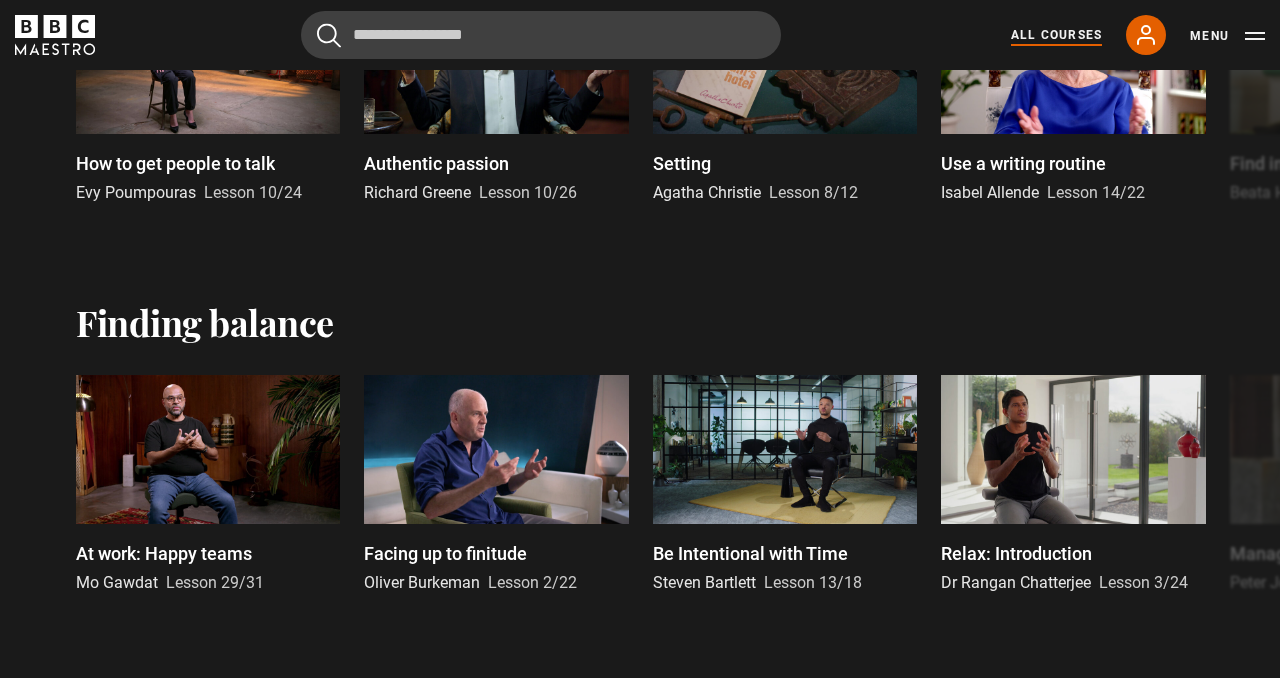 click on "All Courses" at bounding box center (1056, 35) 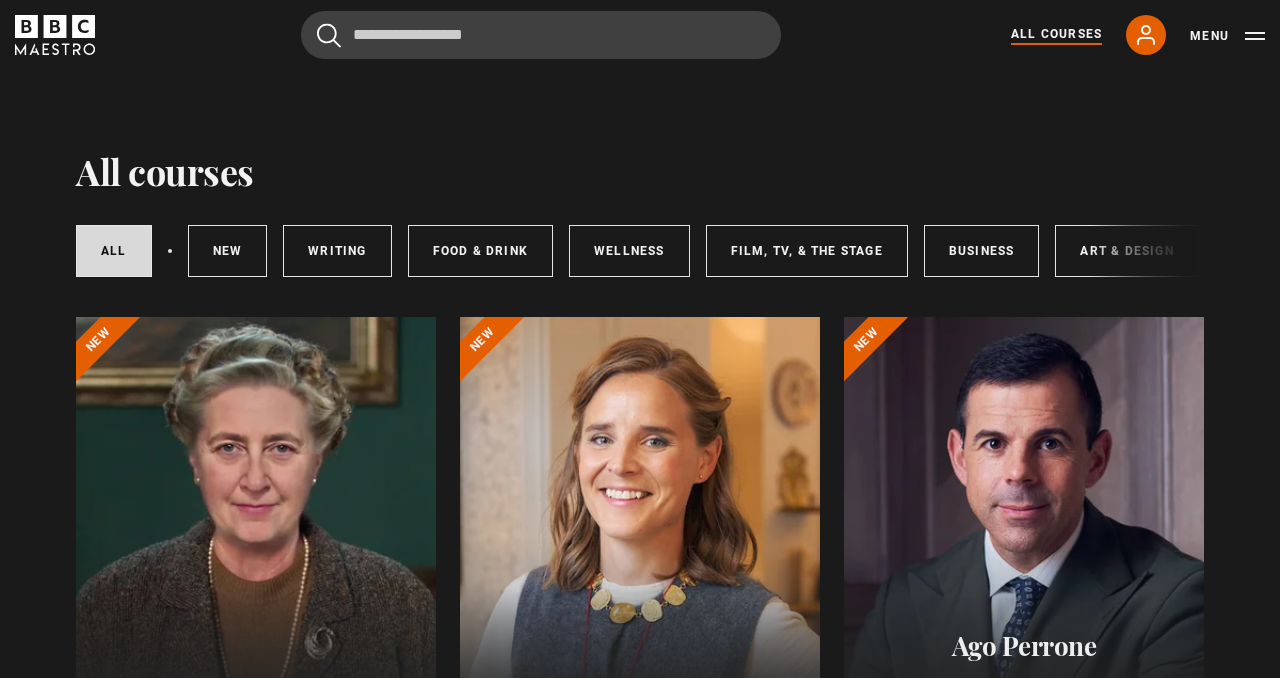 scroll, scrollTop: 0, scrollLeft: 0, axis: both 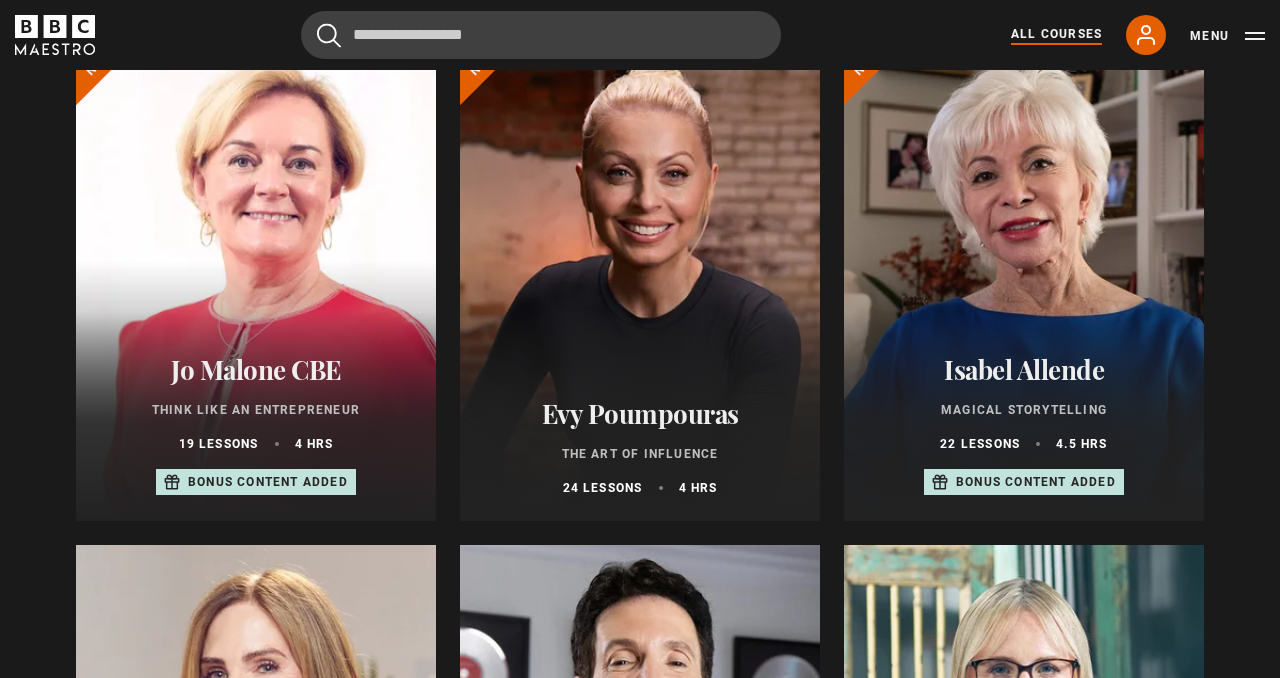 click at bounding box center [640, 281] 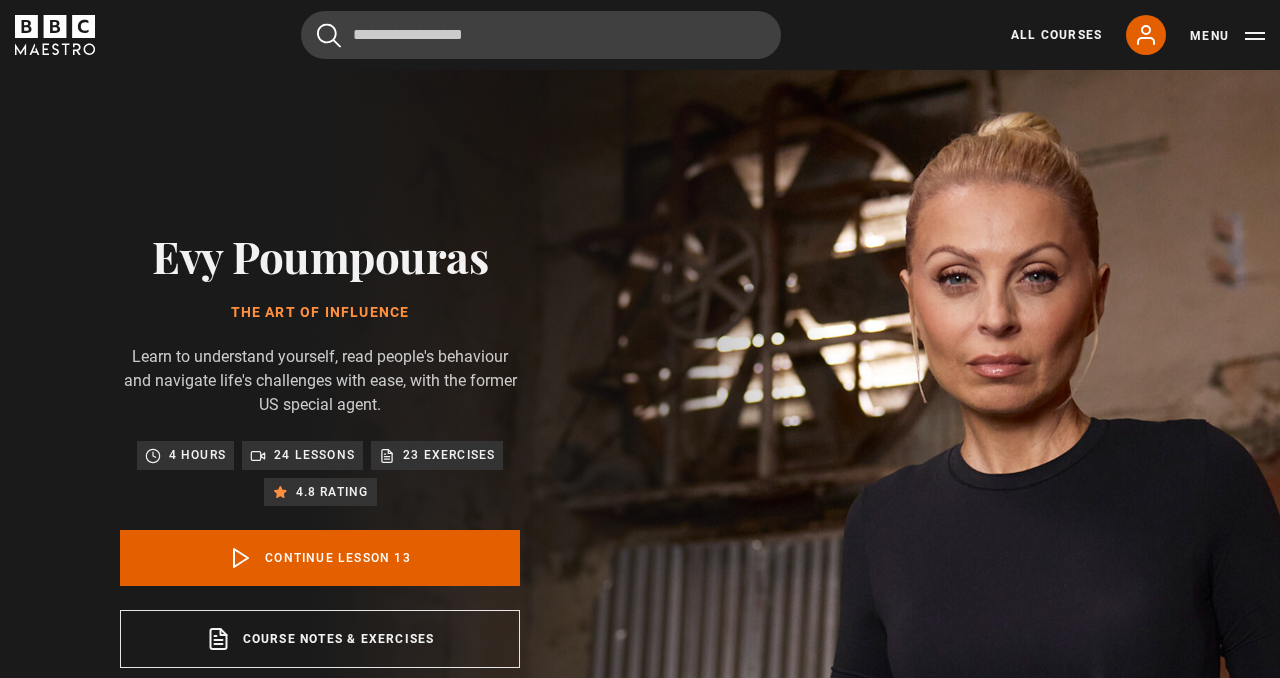scroll, scrollTop: 828, scrollLeft: 0, axis: vertical 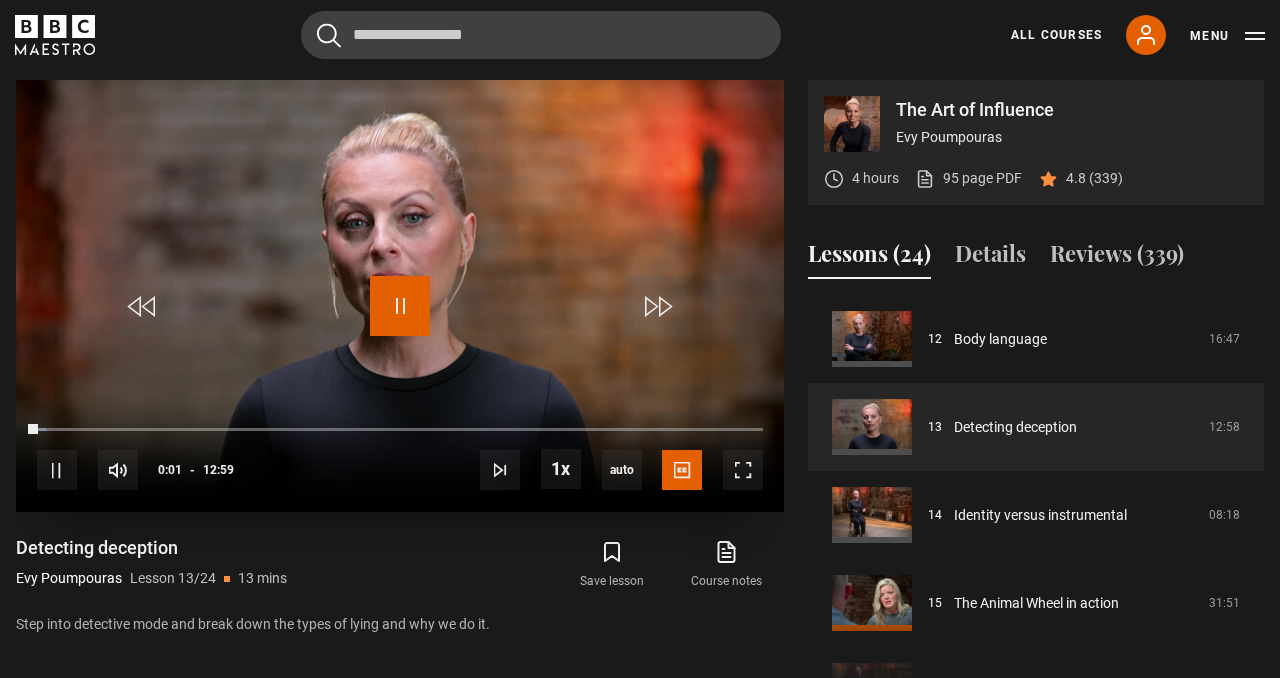 click at bounding box center (400, 306) 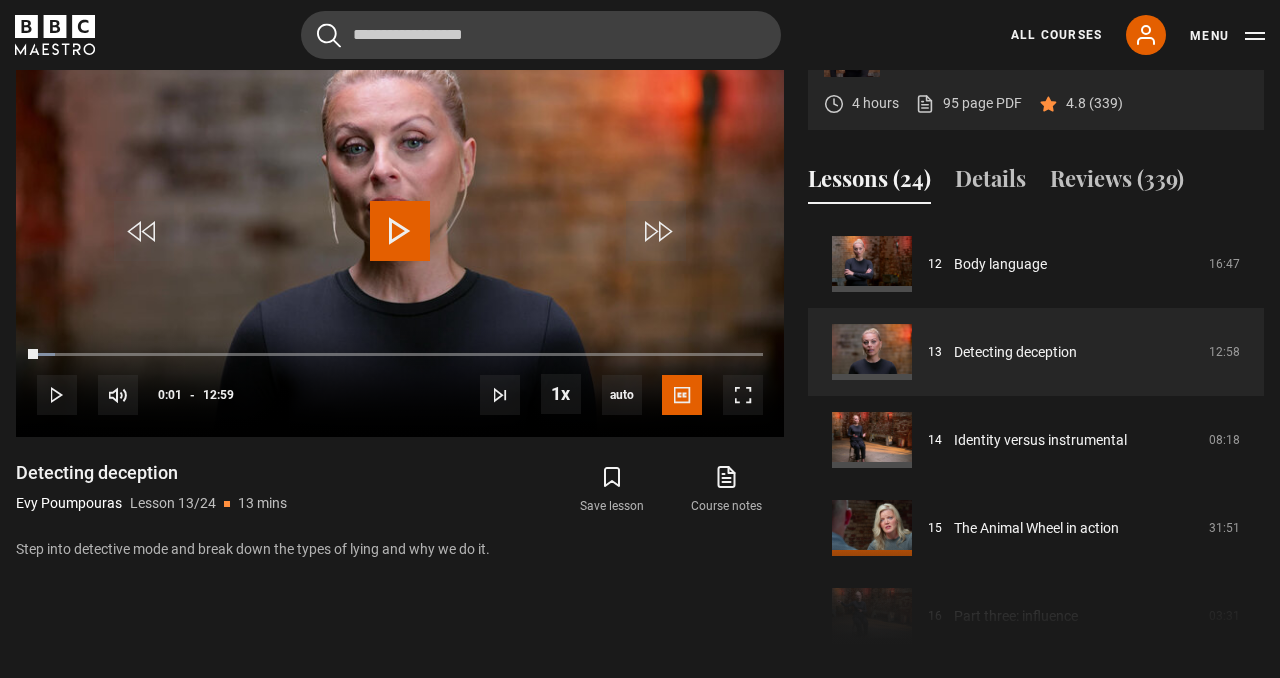 scroll, scrollTop: 897, scrollLeft: 0, axis: vertical 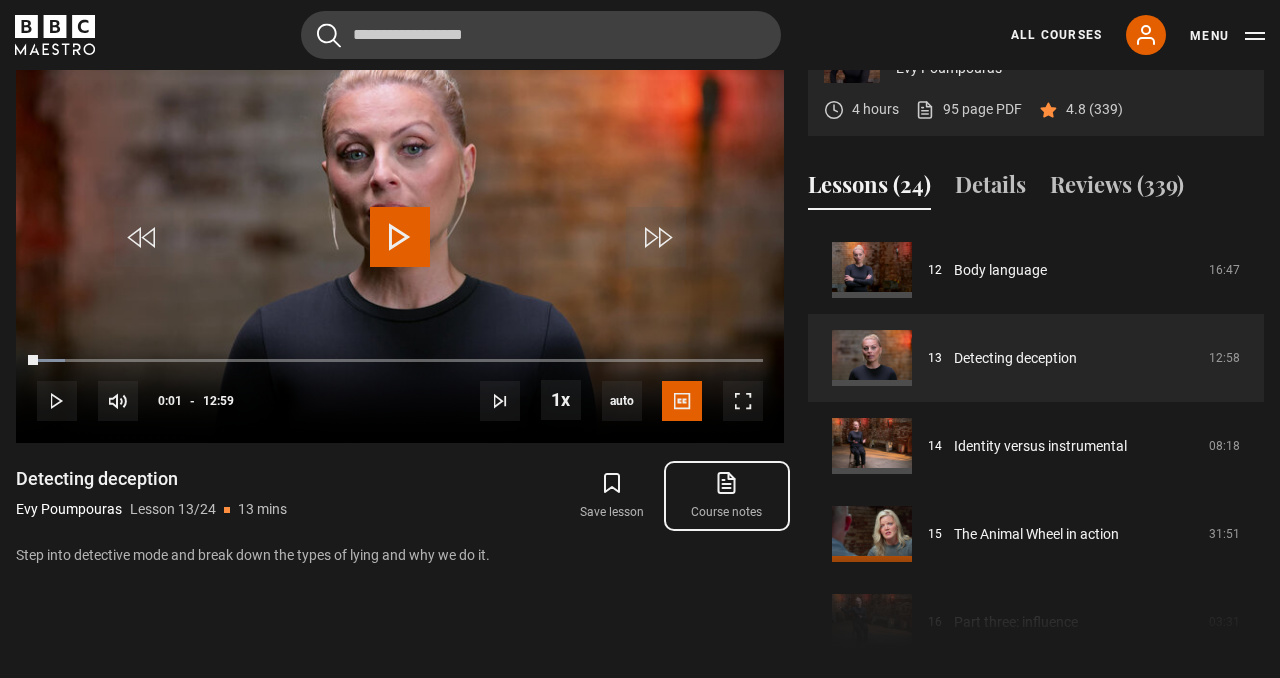 click 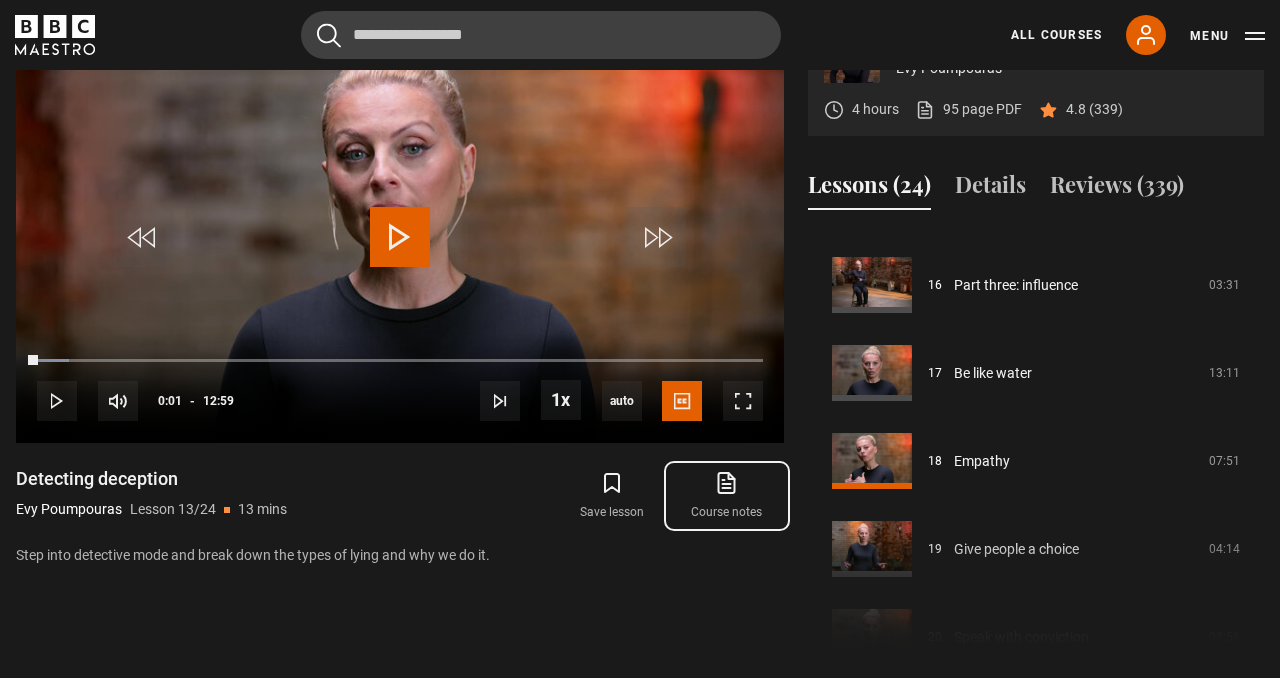 scroll, scrollTop: 1768, scrollLeft: 0, axis: vertical 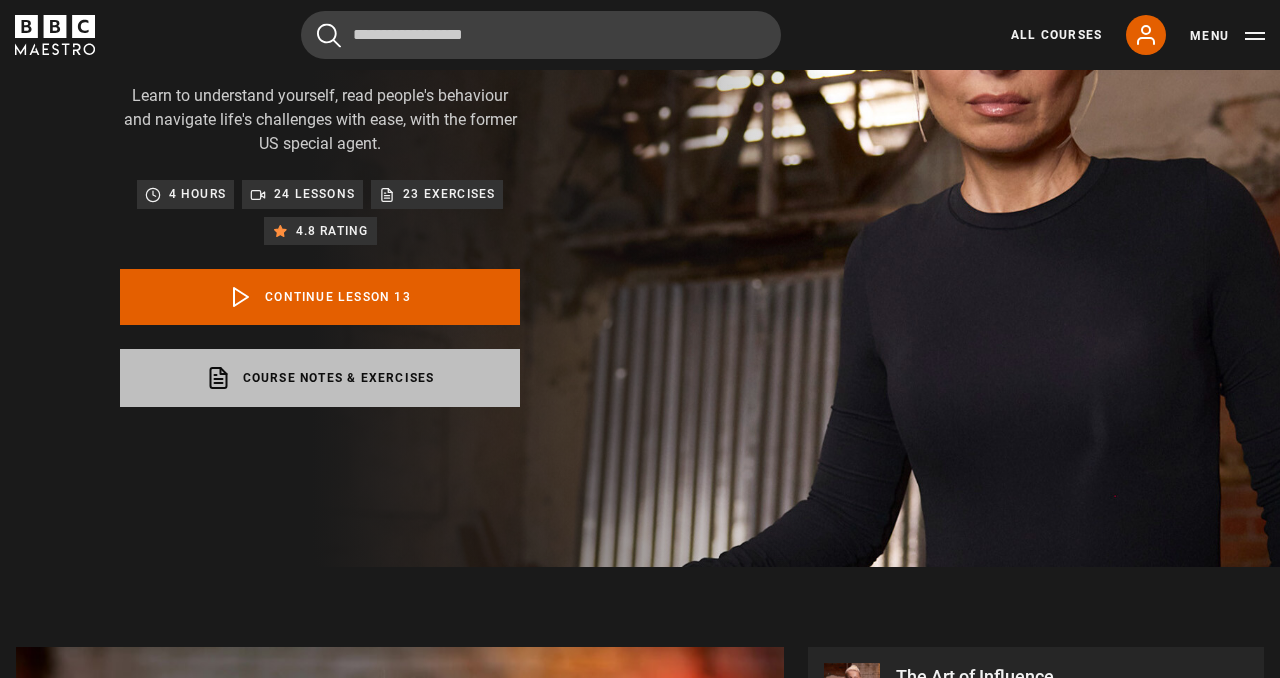 click on "Course notes & exercises
opens in a new tab" at bounding box center (320, 378) 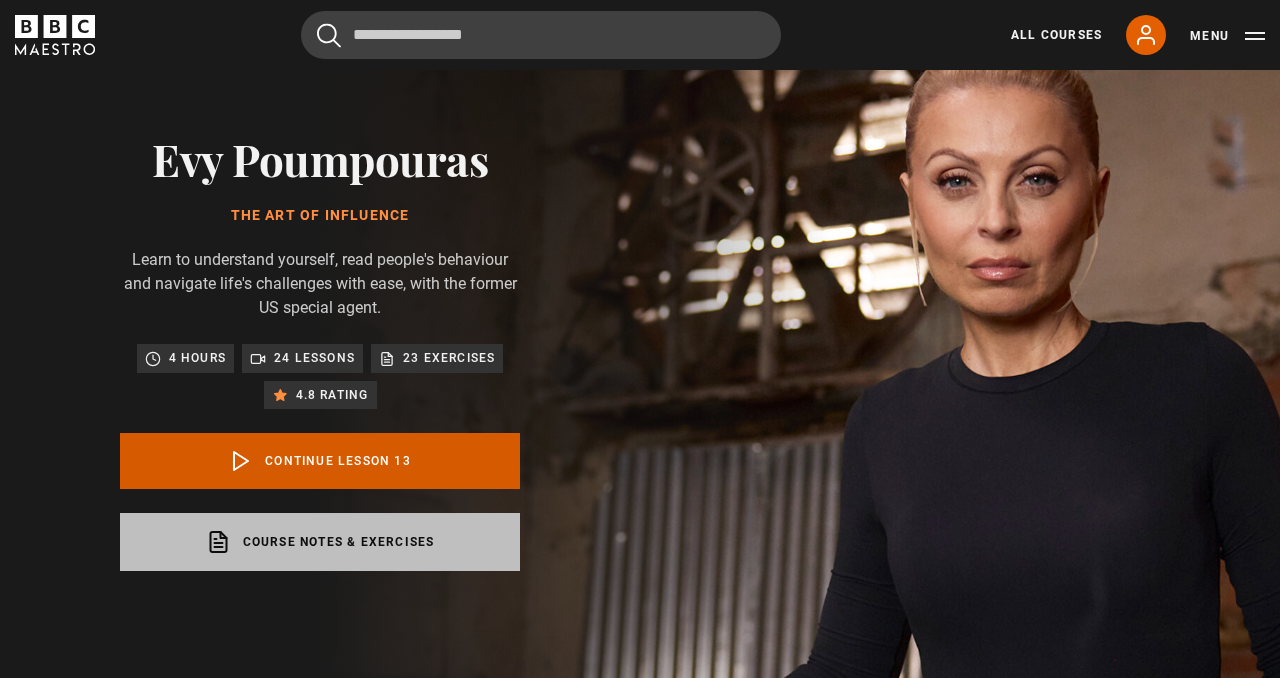 scroll, scrollTop: 0, scrollLeft: 0, axis: both 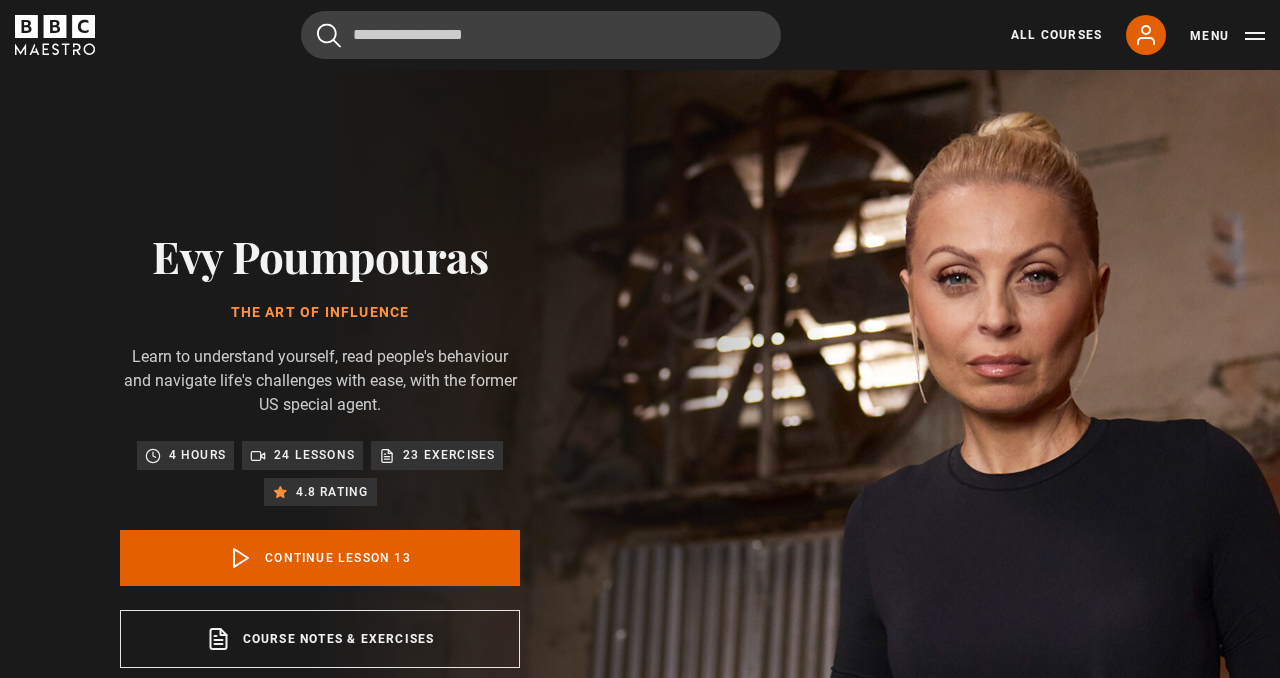 click on "23
exercises" at bounding box center [449, 455] 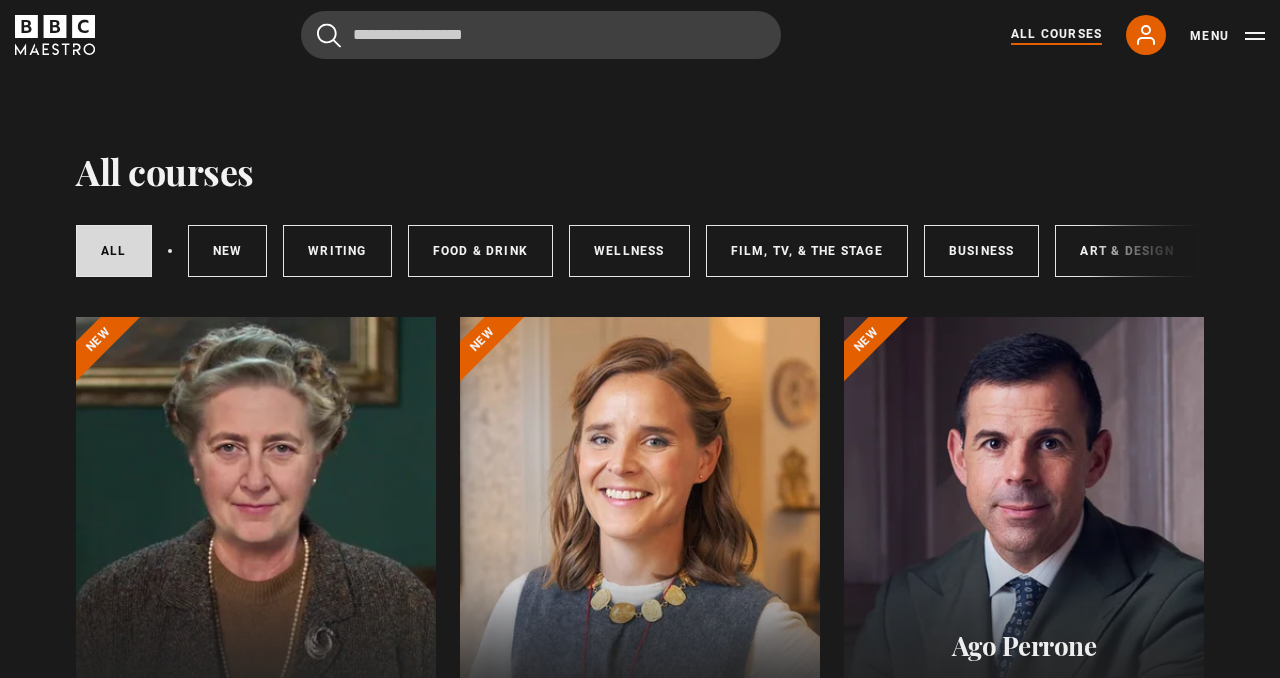 scroll, scrollTop: 0, scrollLeft: 0, axis: both 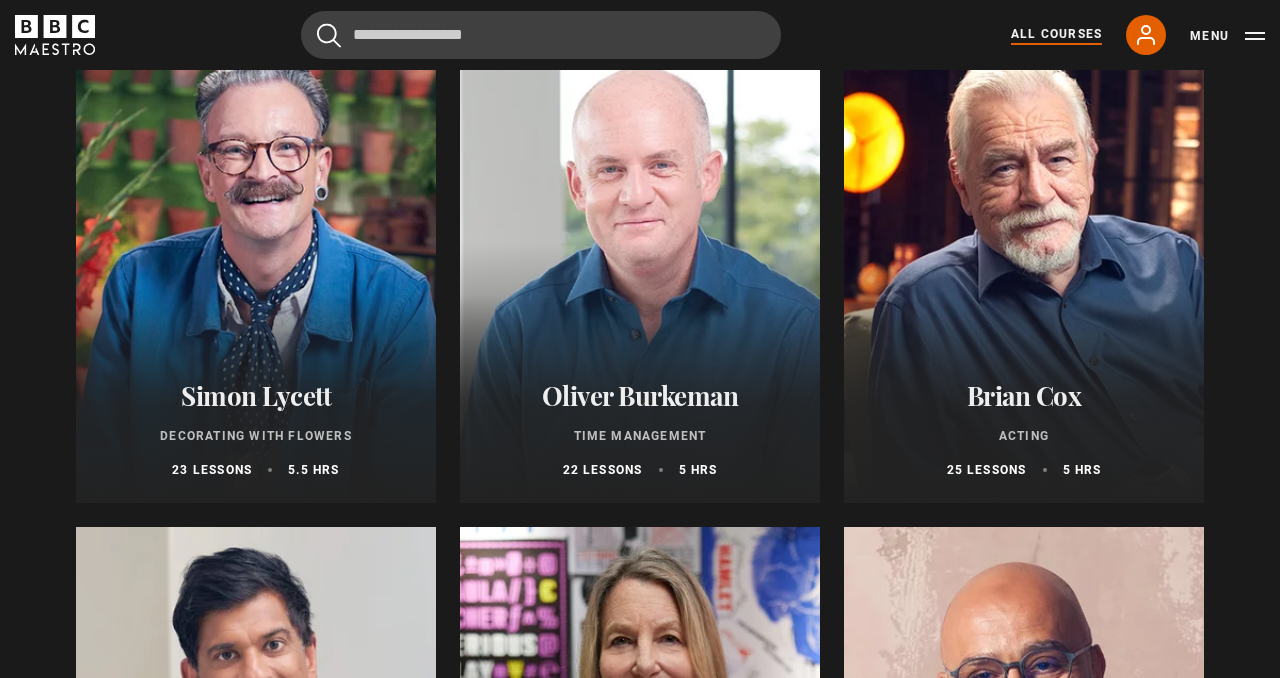 click at bounding box center (640, 263) 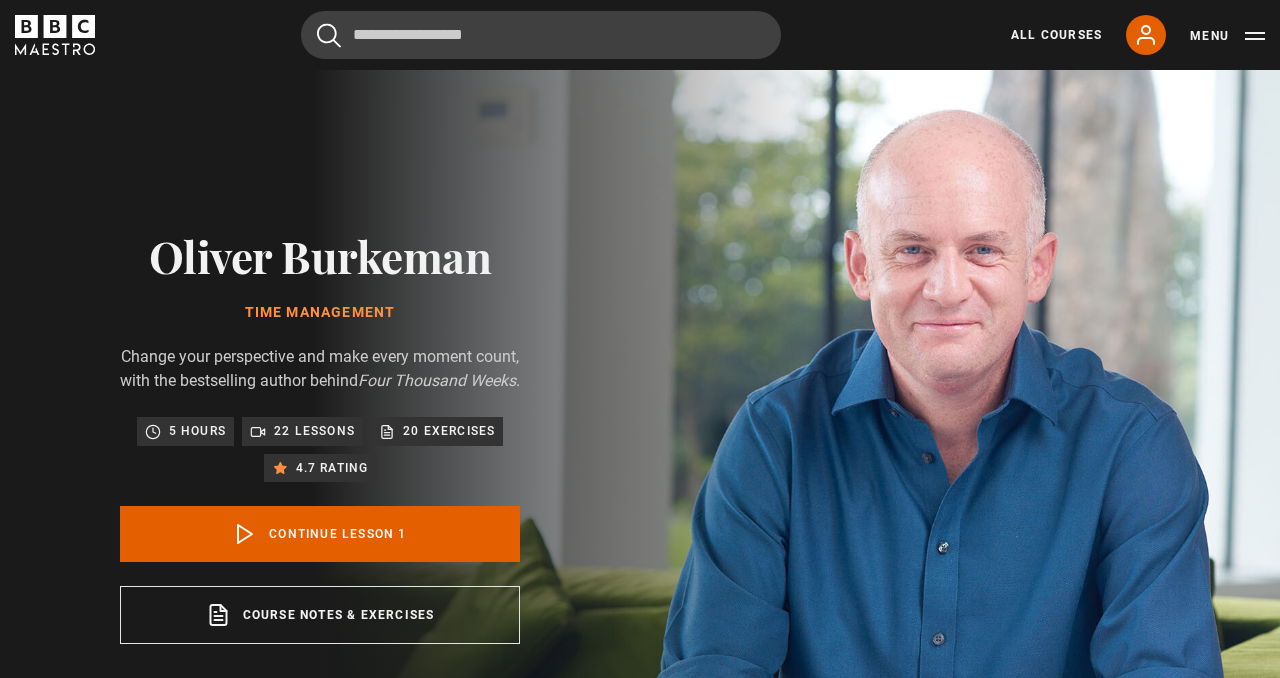 scroll, scrollTop: 828, scrollLeft: 0, axis: vertical 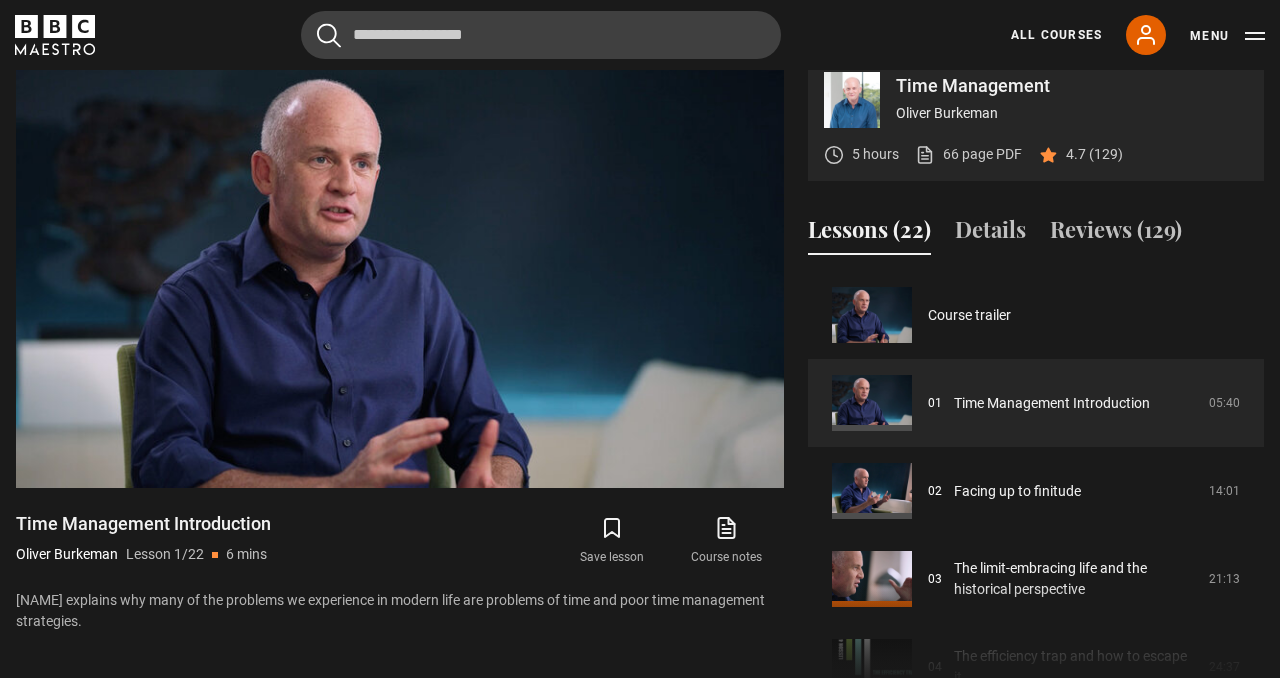drag, startPoint x: 899, startPoint y: 137, endPoint x: 1001, endPoint y: 135, distance: 102.01961 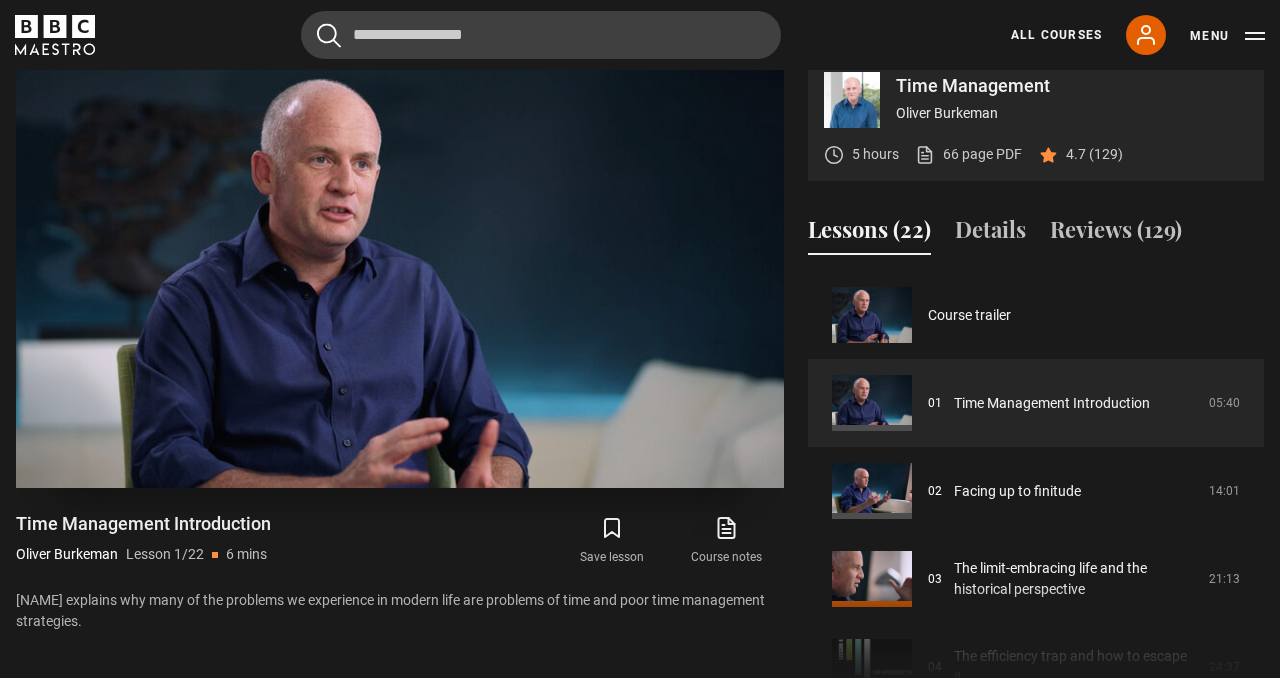 click at bounding box center [400, 272] 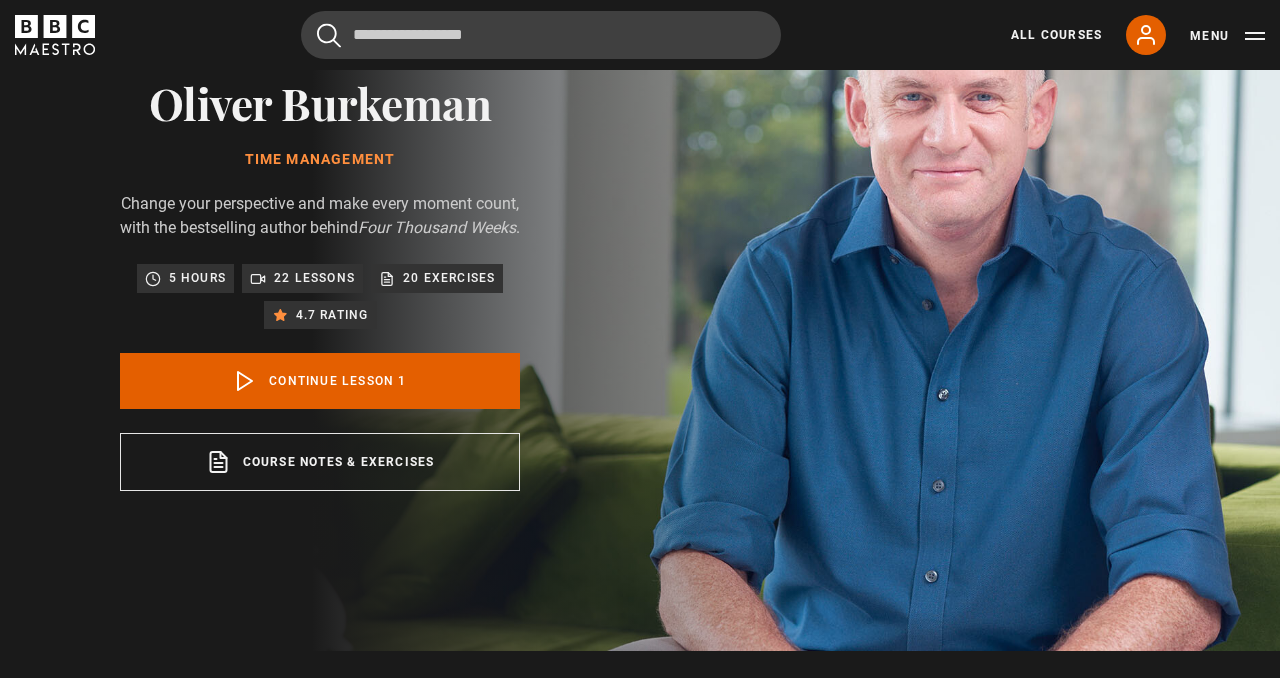 scroll, scrollTop: 176, scrollLeft: 0, axis: vertical 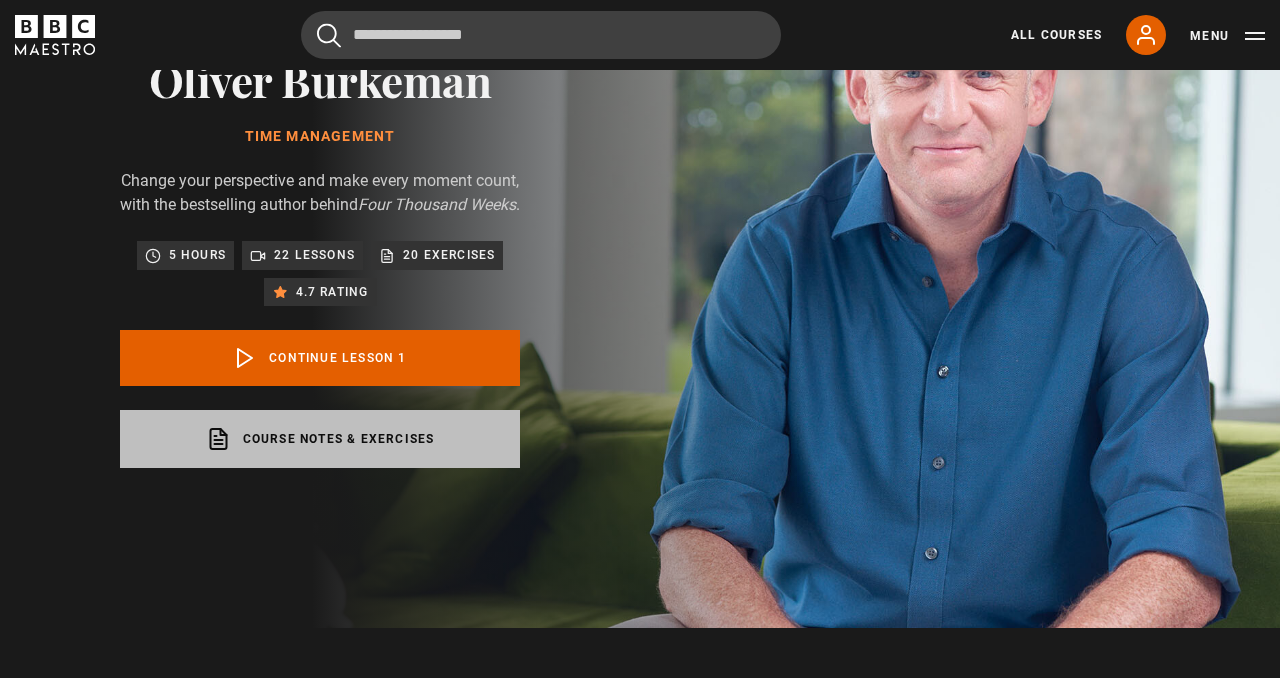 click on "Course notes & exercises
opens in a new tab" at bounding box center [320, 439] 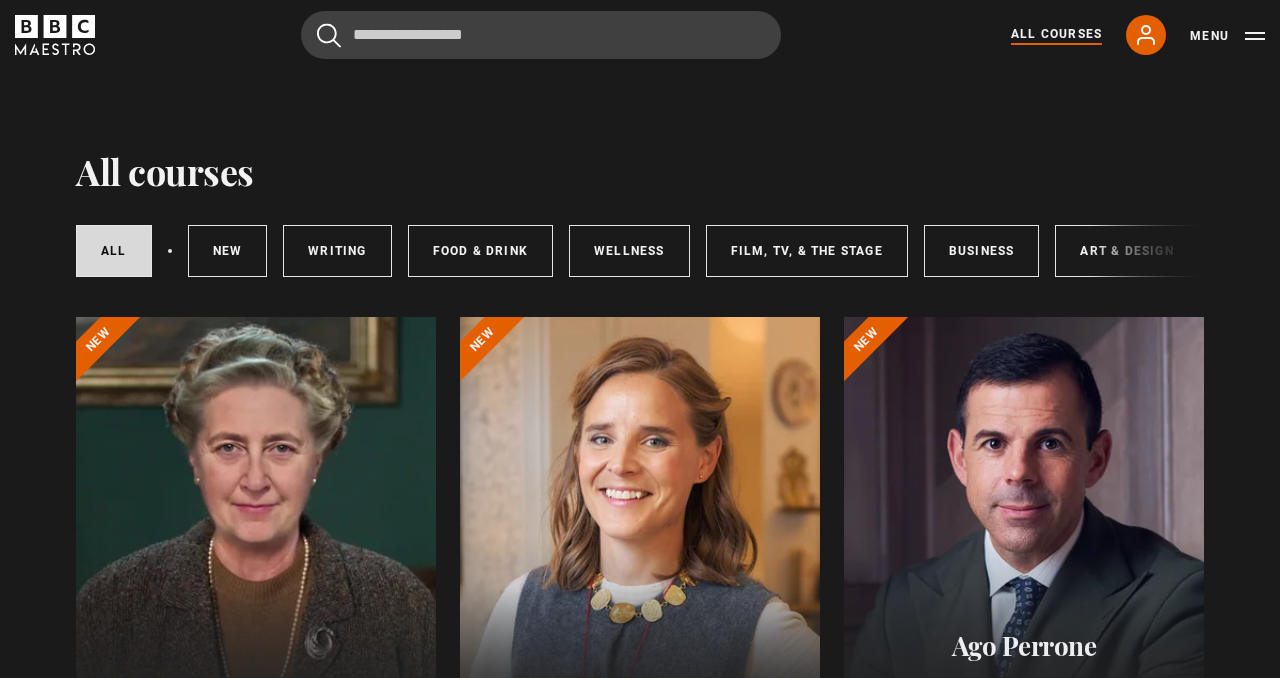 scroll, scrollTop: 0, scrollLeft: 0, axis: both 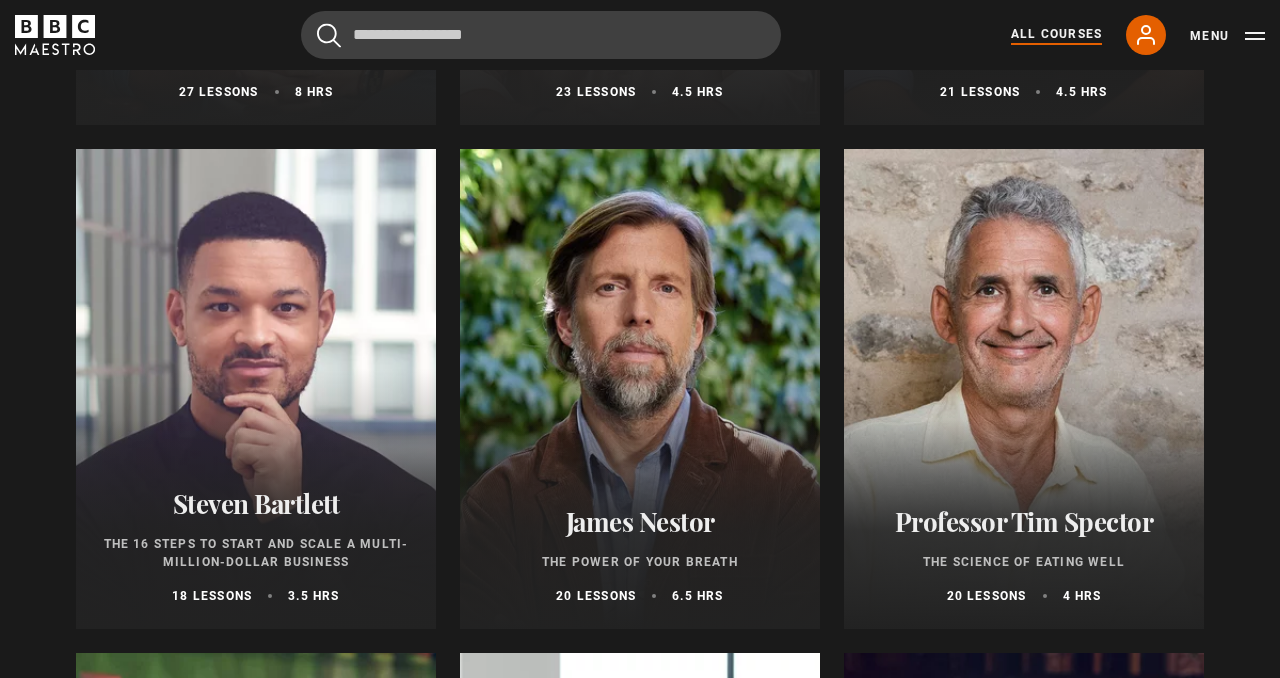 click at bounding box center [640, 389] 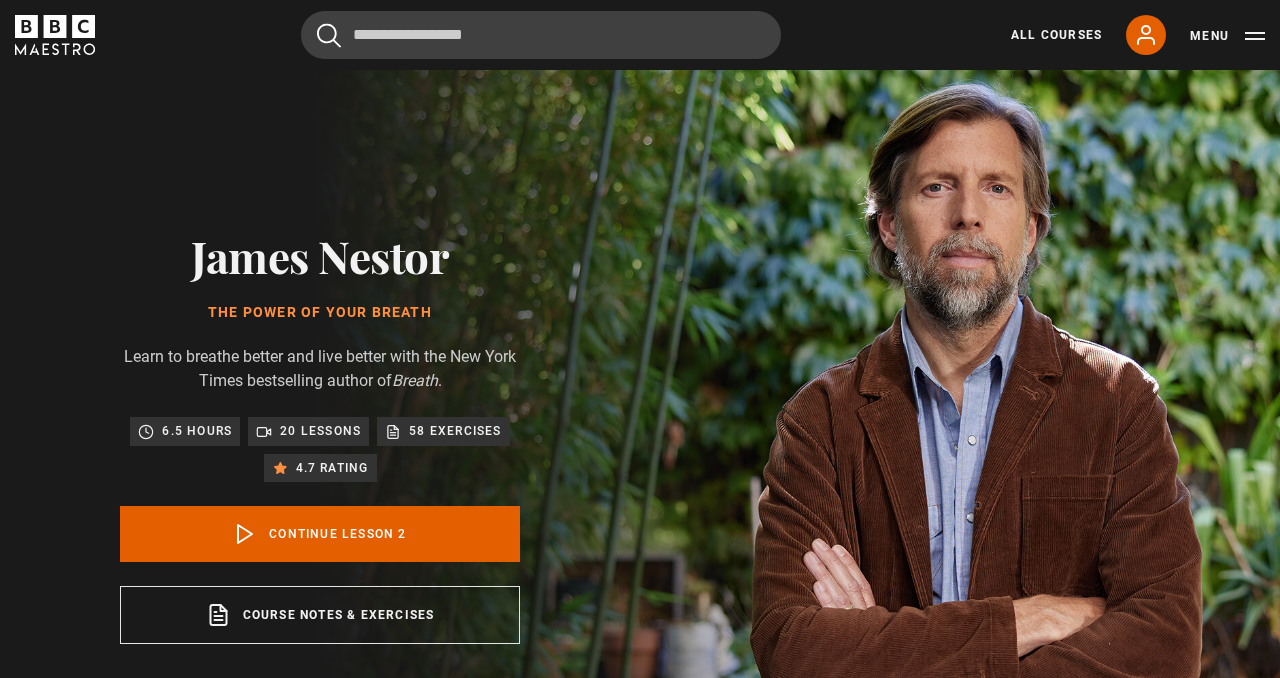scroll, scrollTop: 804, scrollLeft: 0, axis: vertical 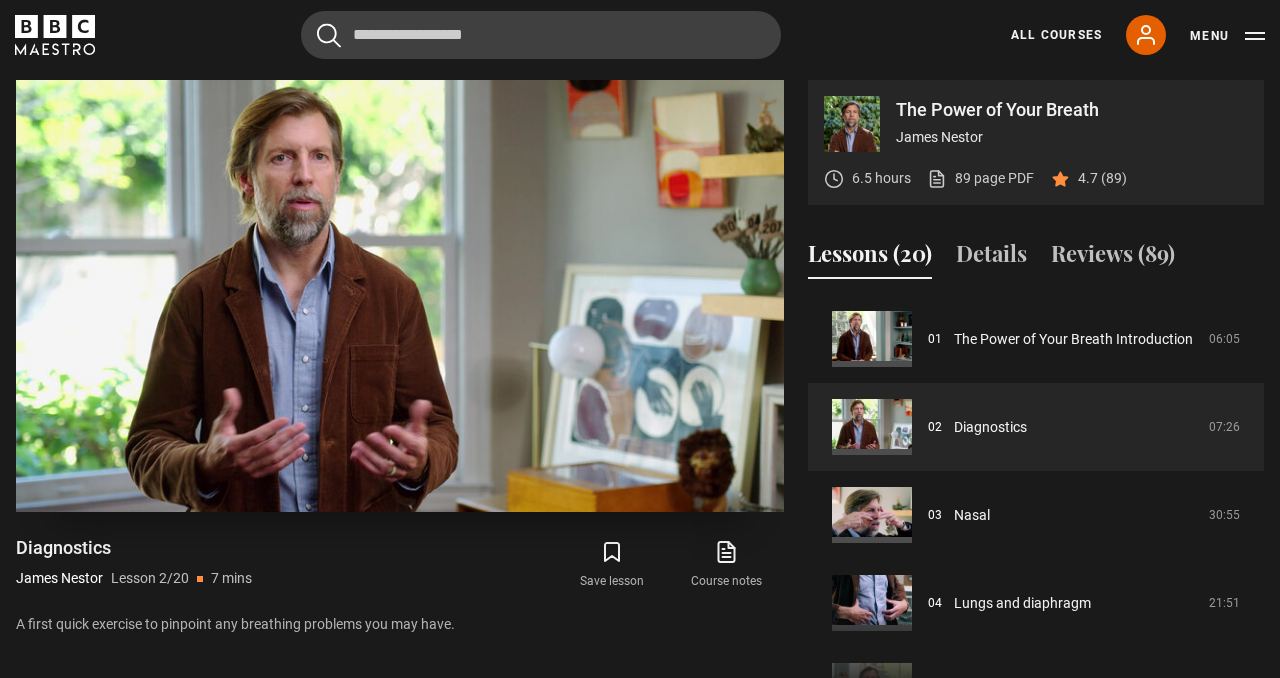 click at bounding box center (400, 296) 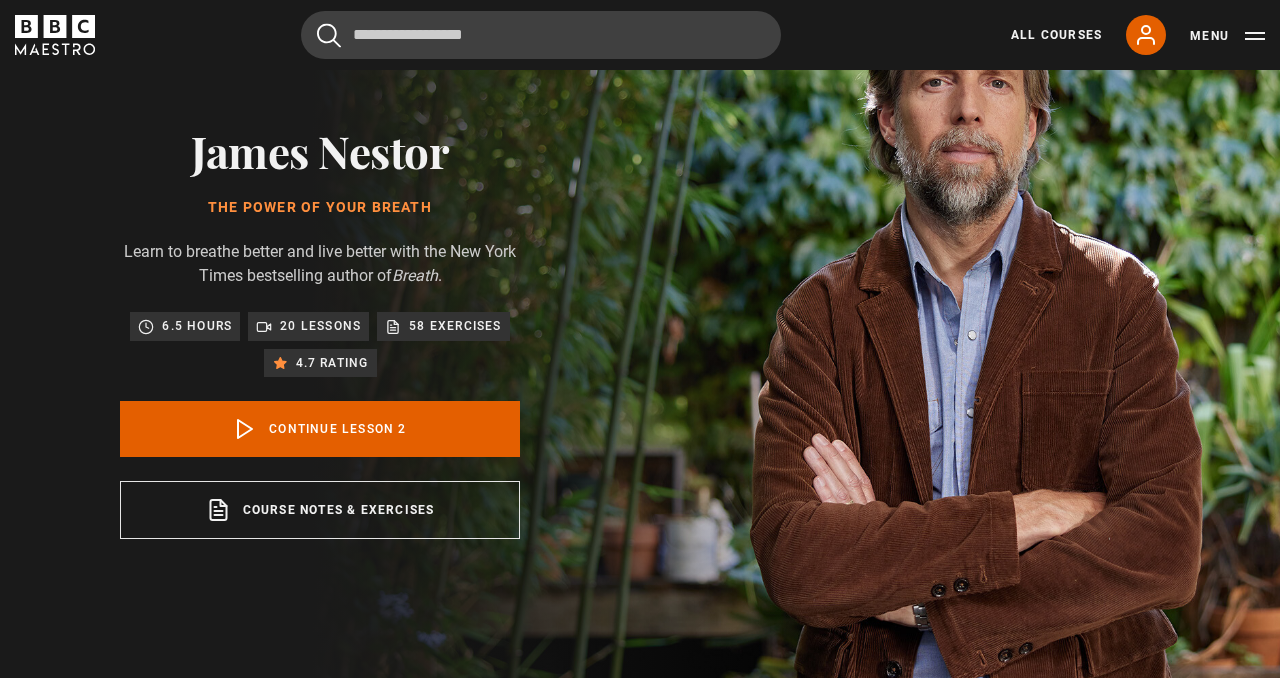 scroll, scrollTop: 108, scrollLeft: 0, axis: vertical 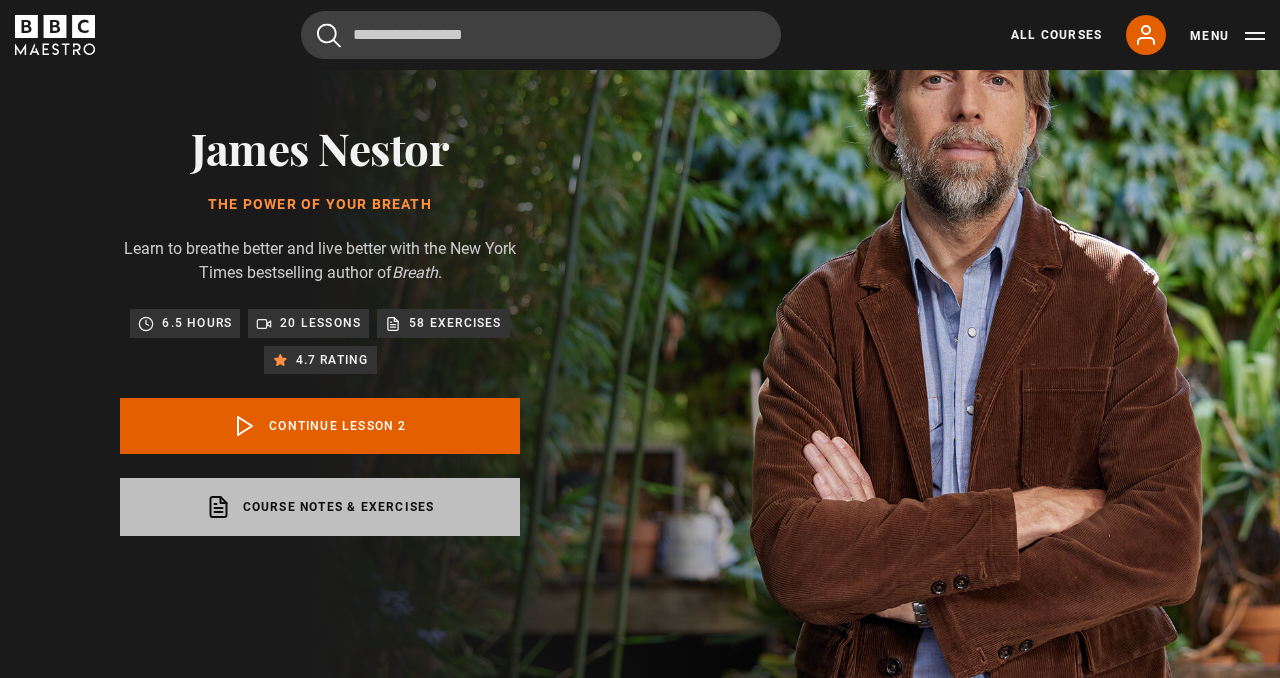 click on "Course notes & exercises
opens in a new tab" at bounding box center [320, 507] 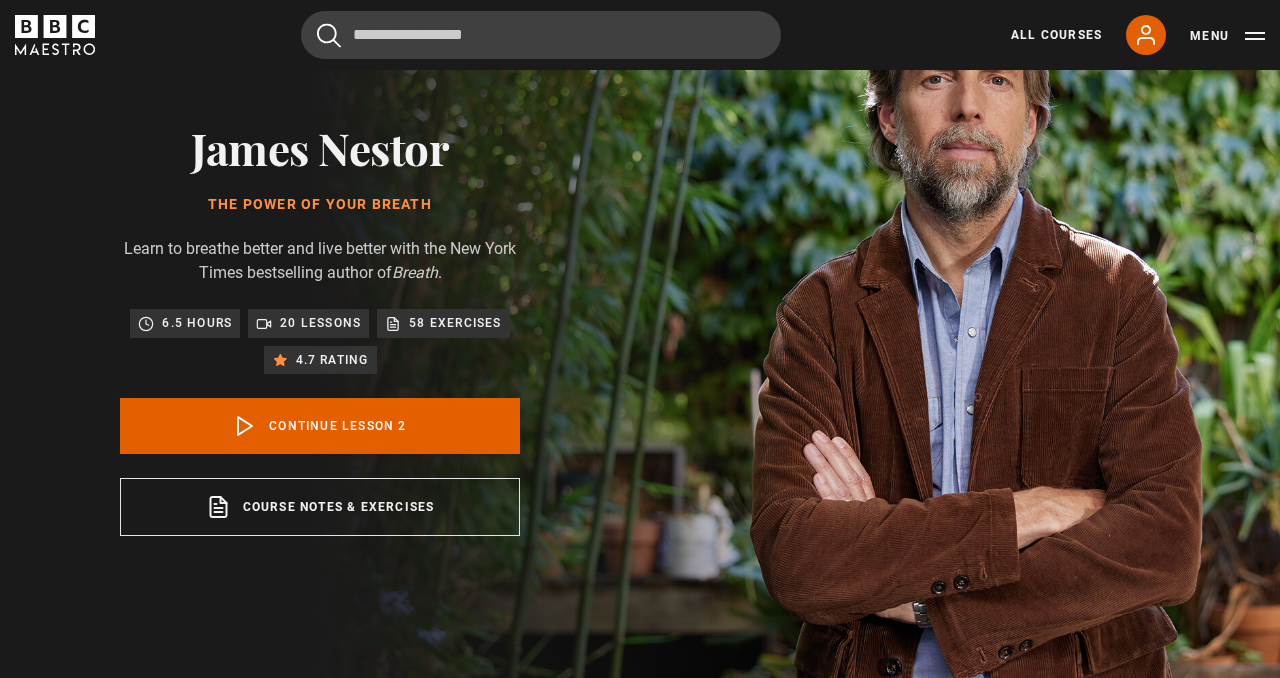 click on "James Nestor" at bounding box center [320, 147] 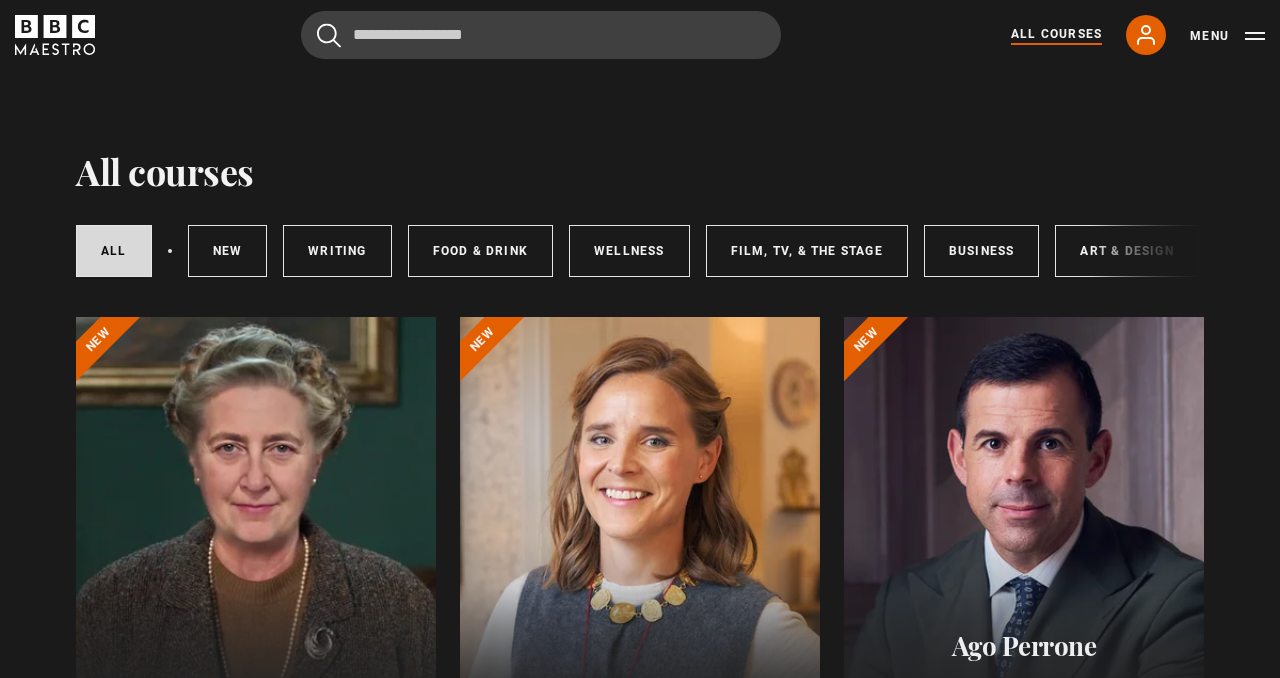 scroll, scrollTop: 0, scrollLeft: 0, axis: both 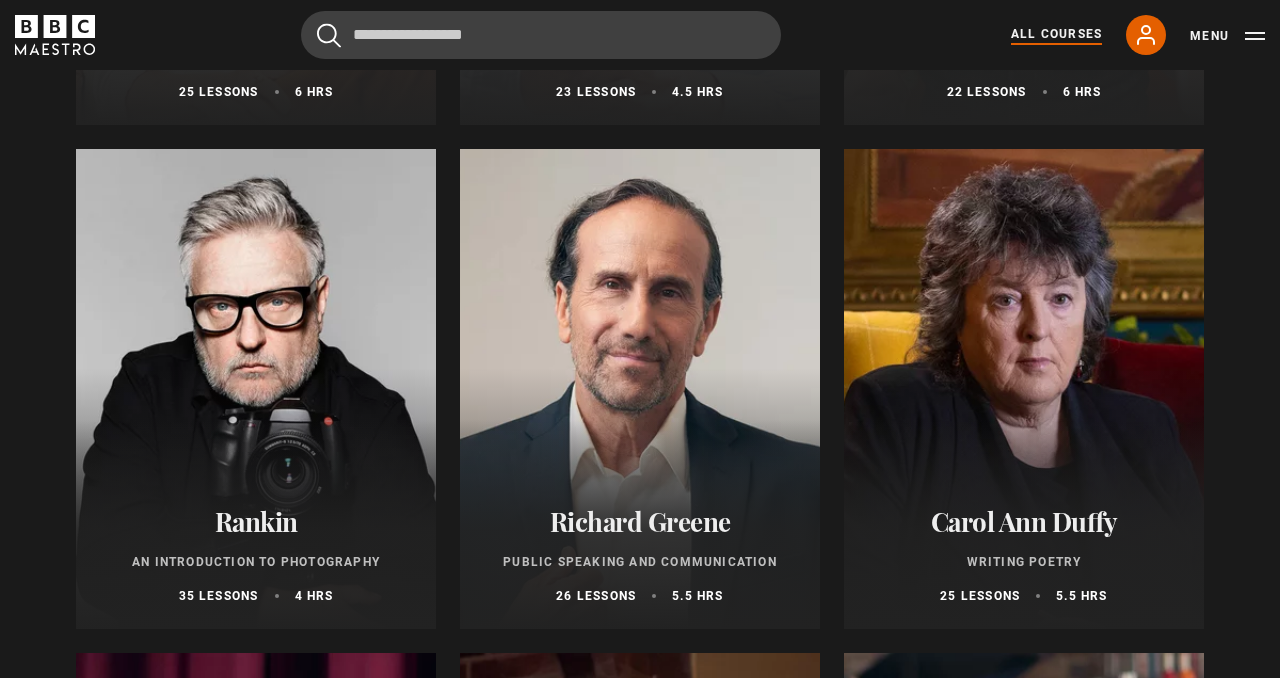 click at bounding box center (640, 389) 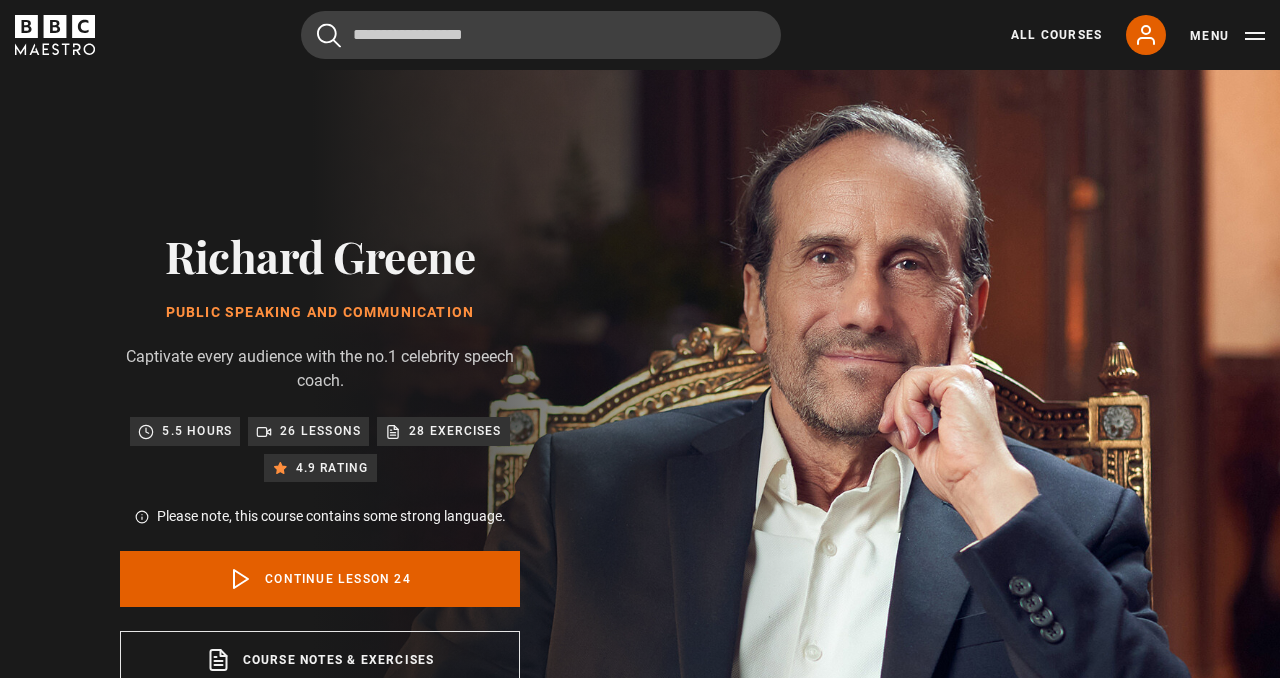 scroll, scrollTop: 849, scrollLeft: 0, axis: vertical 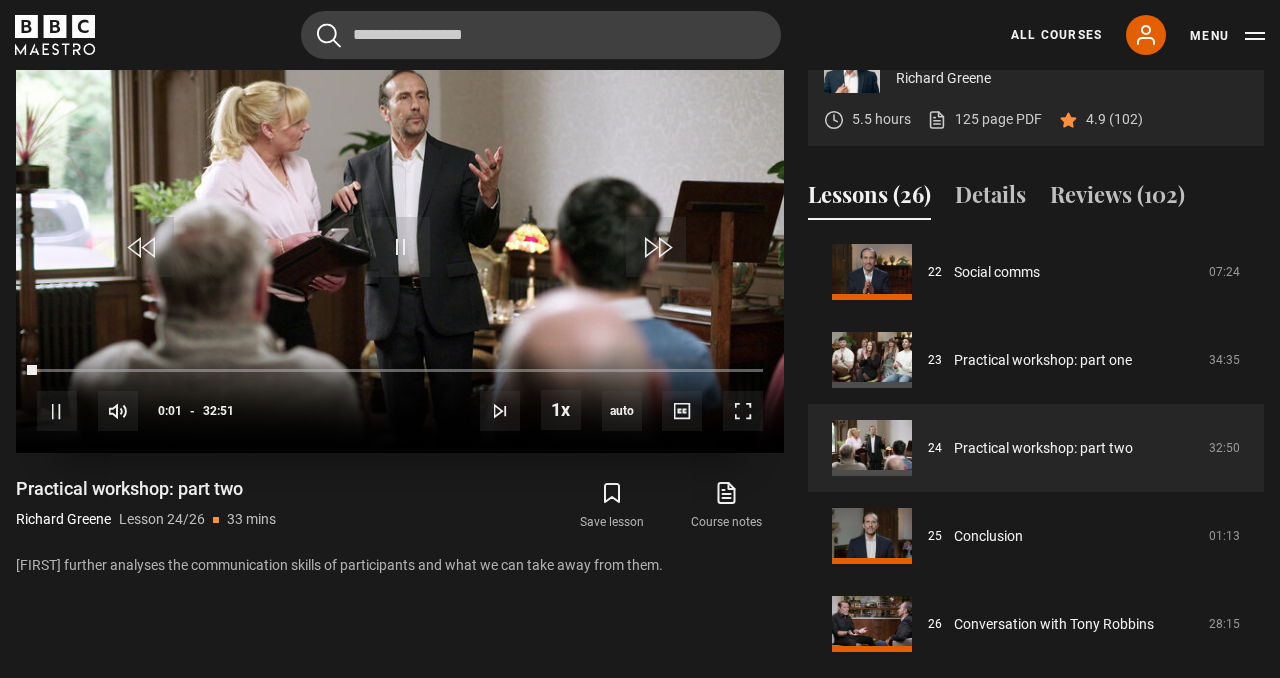 click at bounding box center (400, 237) 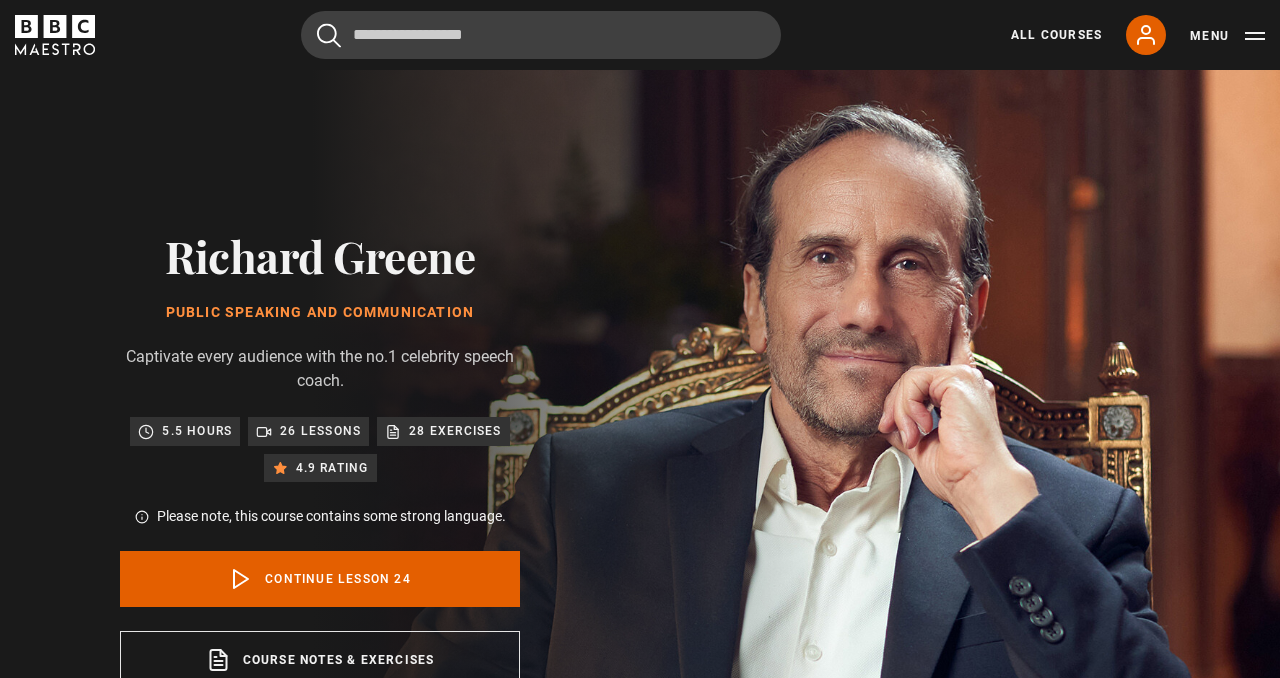 scroll, scrollTop: 44, scrollLeft: 0, axis: vertical 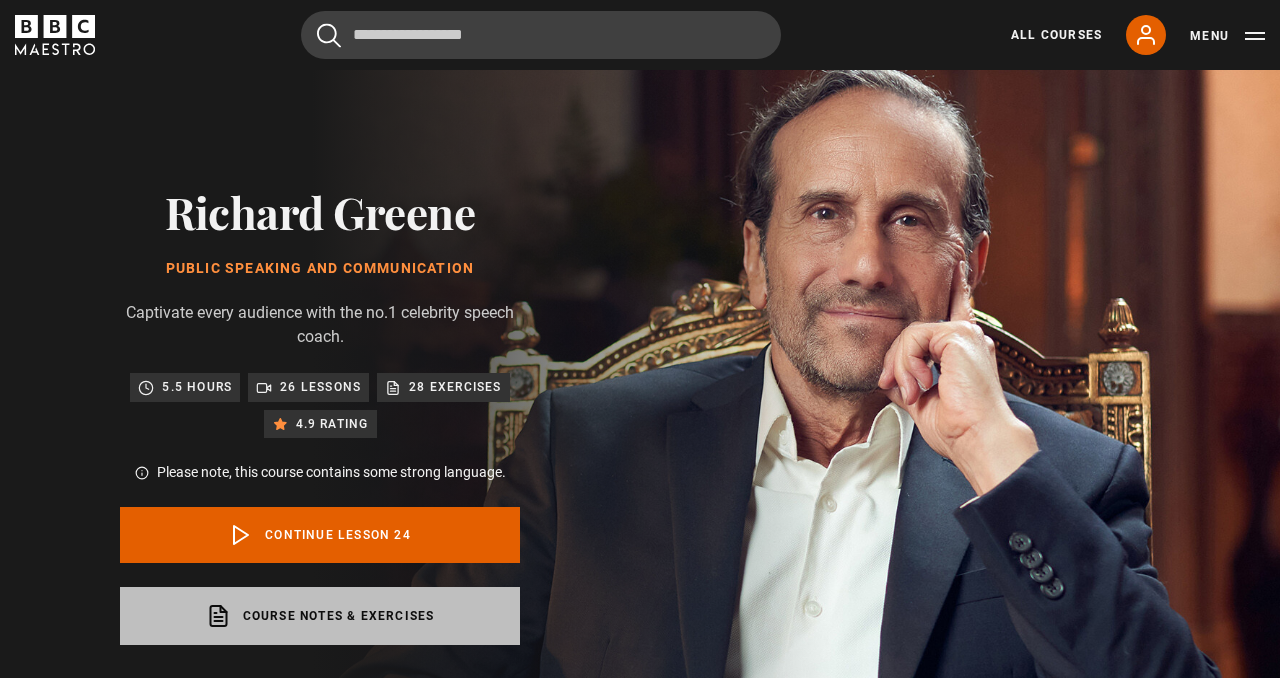 click on "Course notes & exercises
opens in a new tab" at bounding box center (320, 616) 